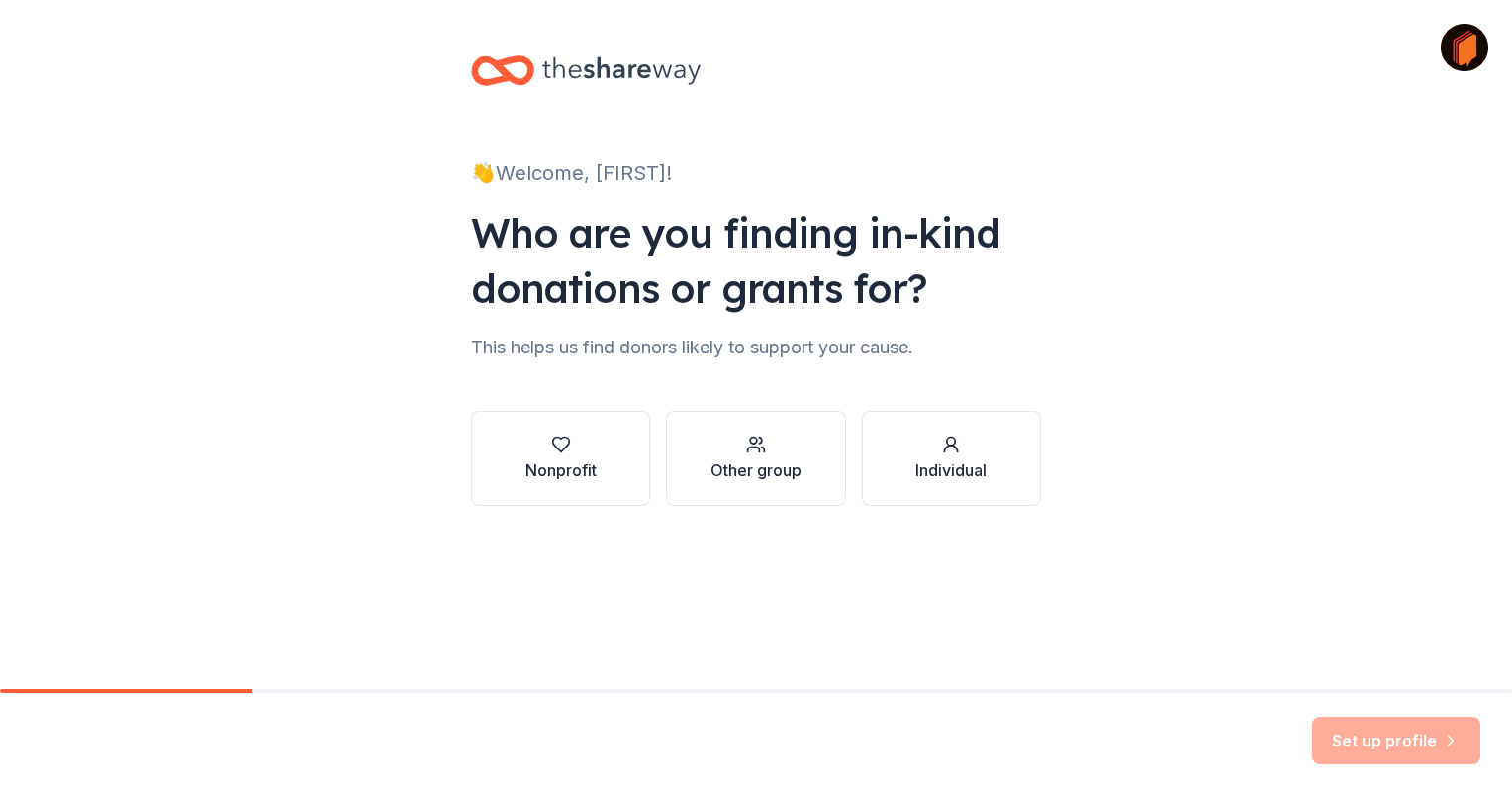 scroll, scrollTop: 0, scrollLeft: 0, axis: both 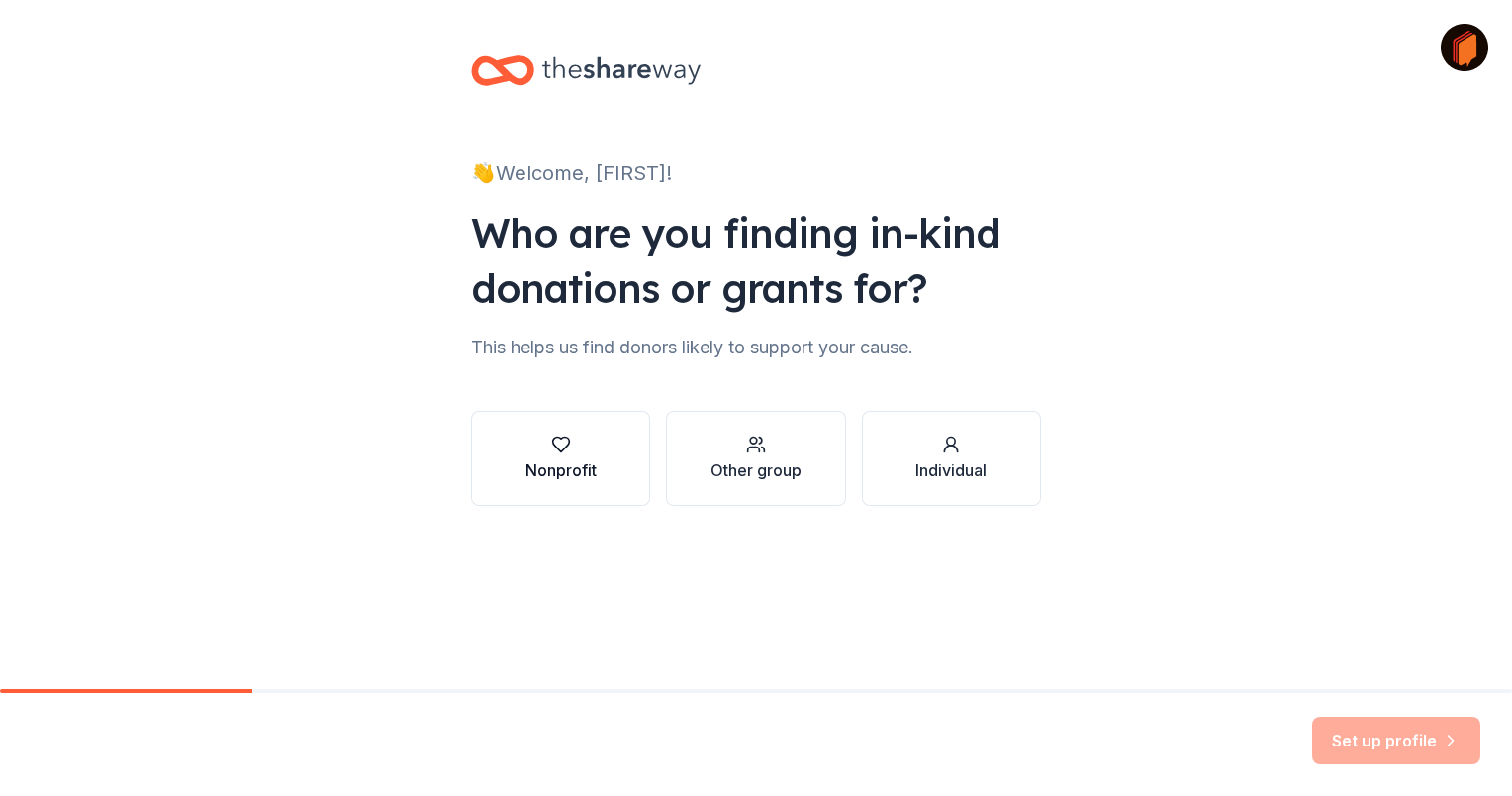 click on "Nonprofit" at bounding box center (561, 470) 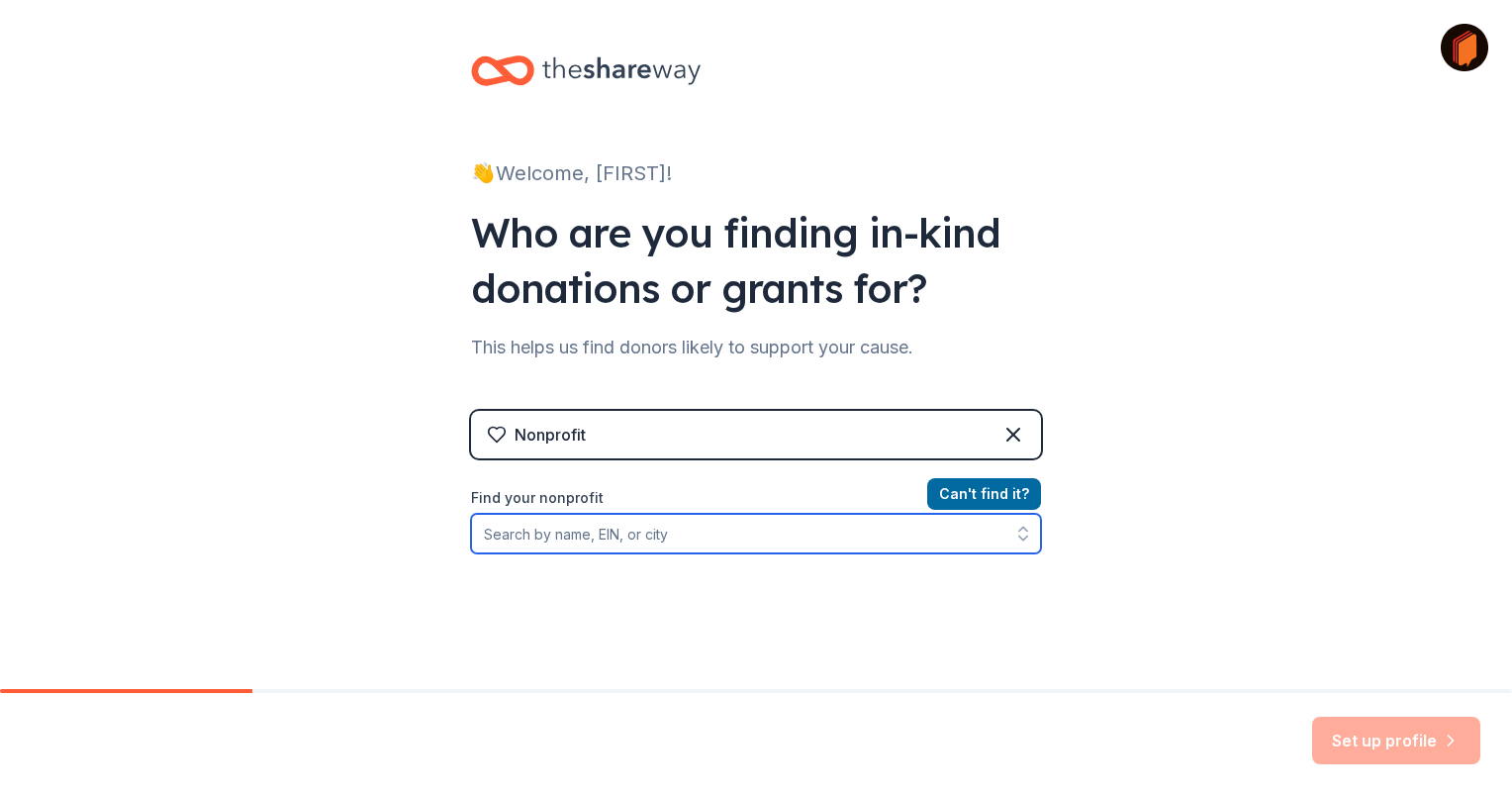 click on "Find your nonprofit" at bounding box center [756, 534] 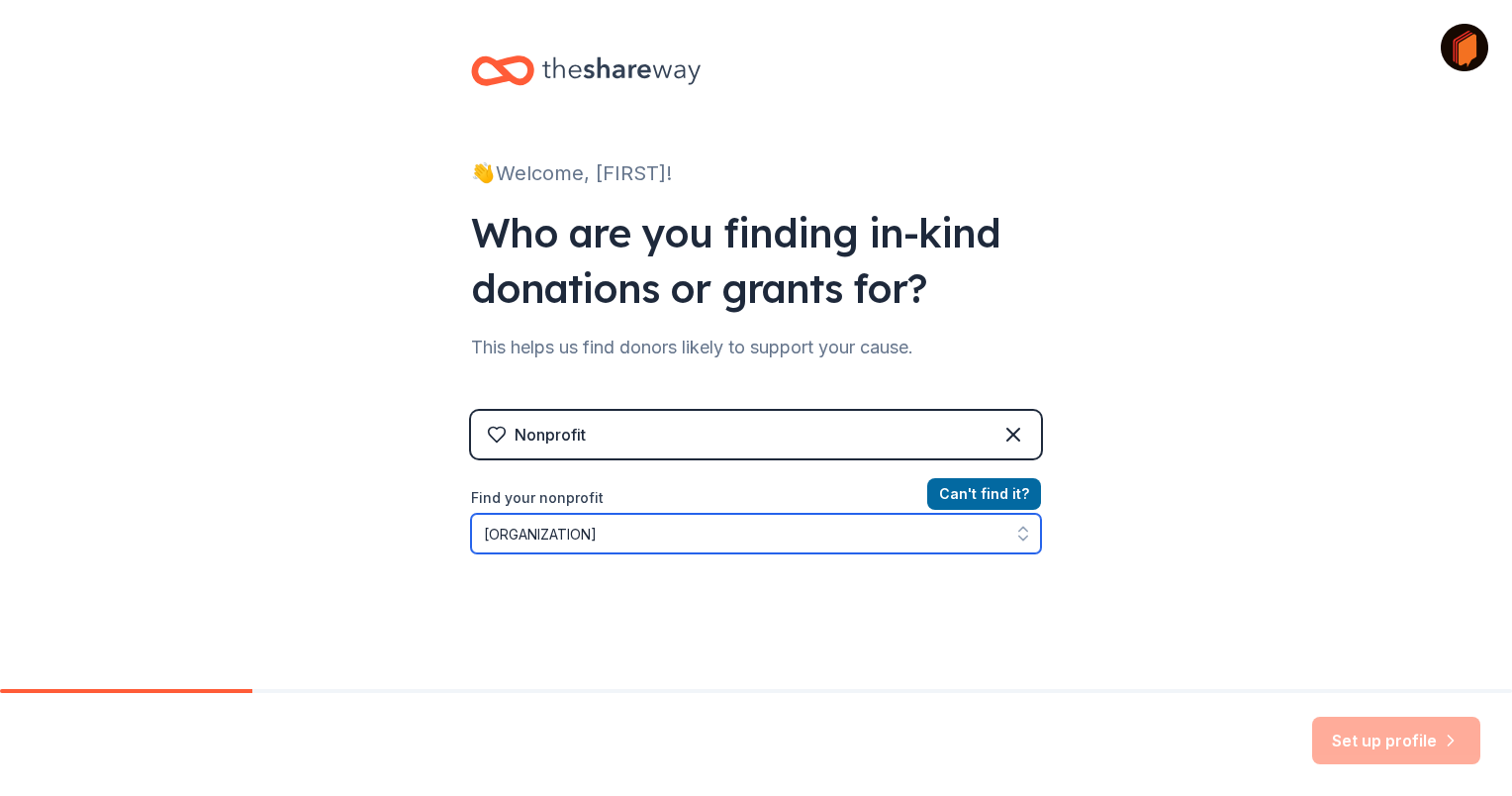 type on "[ORGANIZATION]" 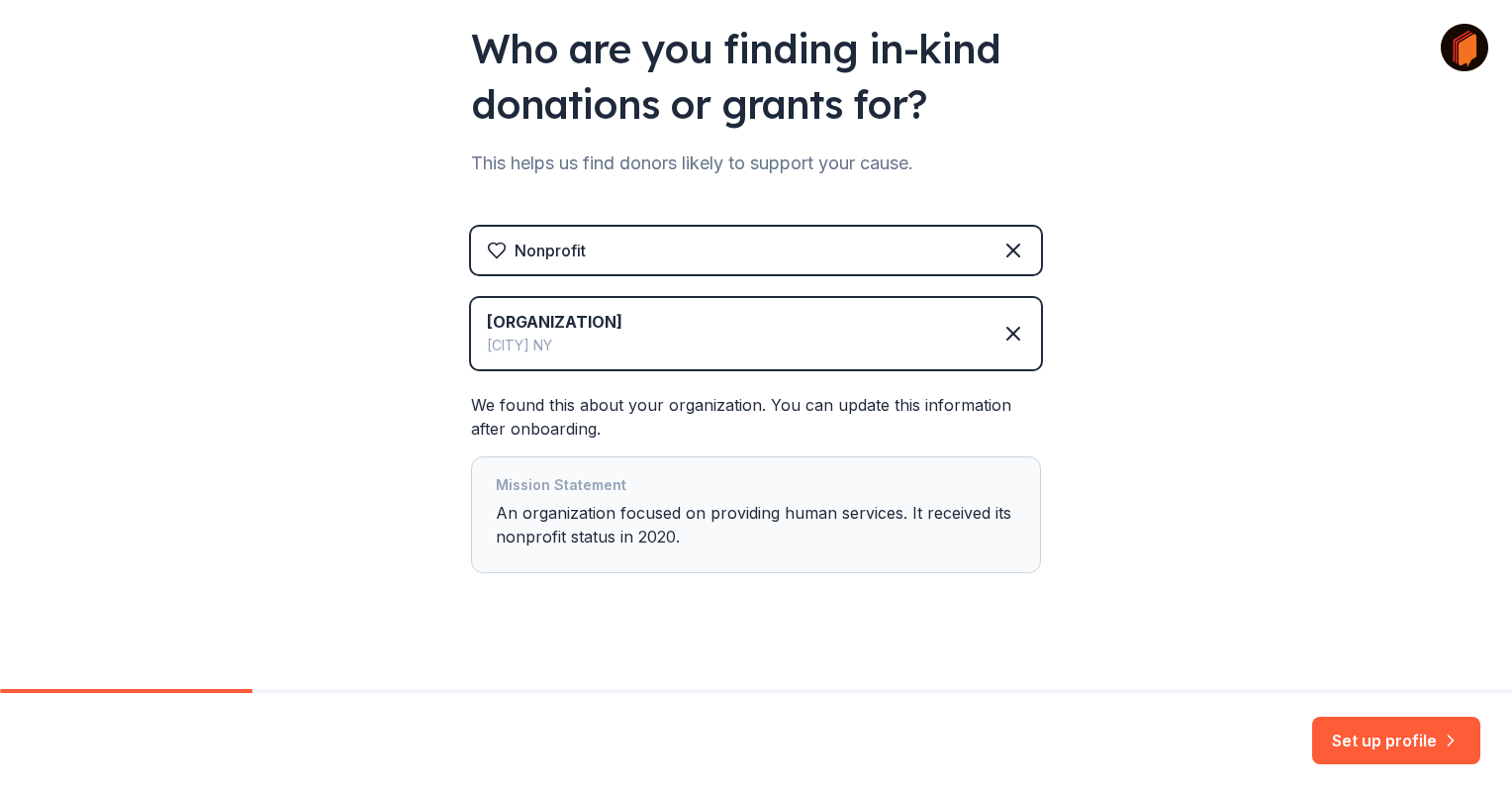 scroll, scrollTop: 202, scrollLeft: 0, axis: vertical 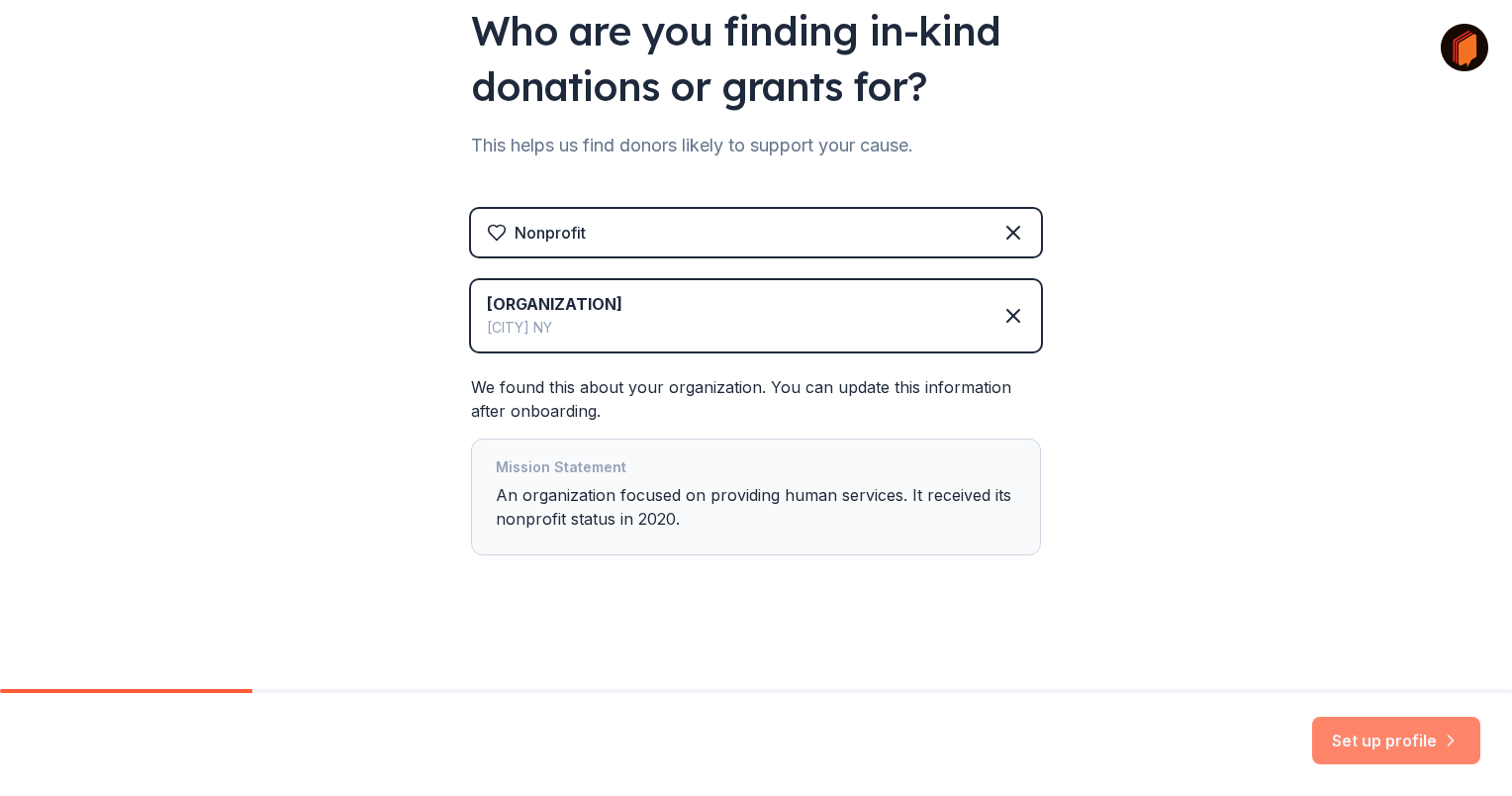 click on "Set up profile" at bounding box center (1396, 741) 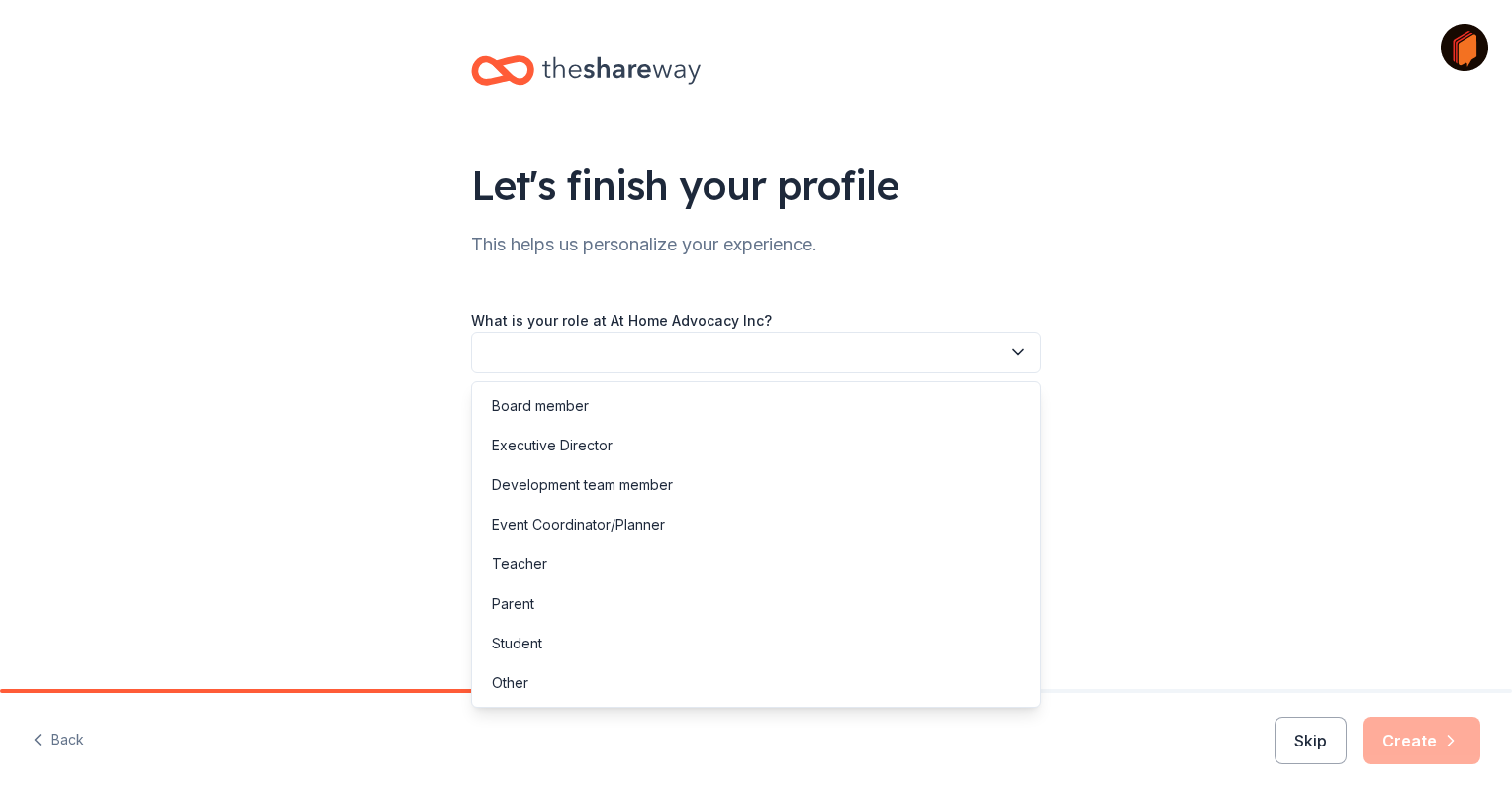 click at bounding box center [756, 352] 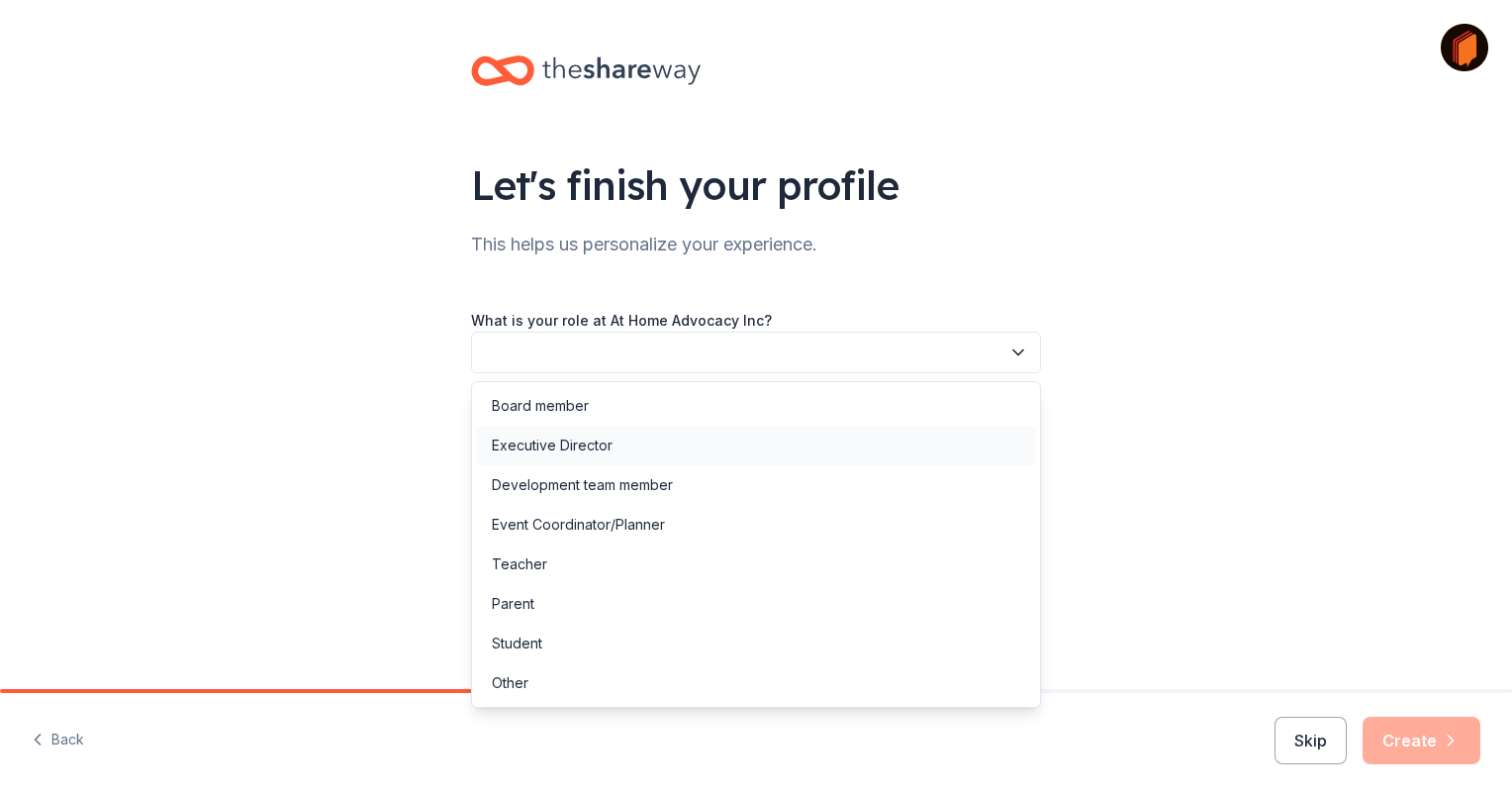 click on "Executive Director" at bounding box center (552, 446) 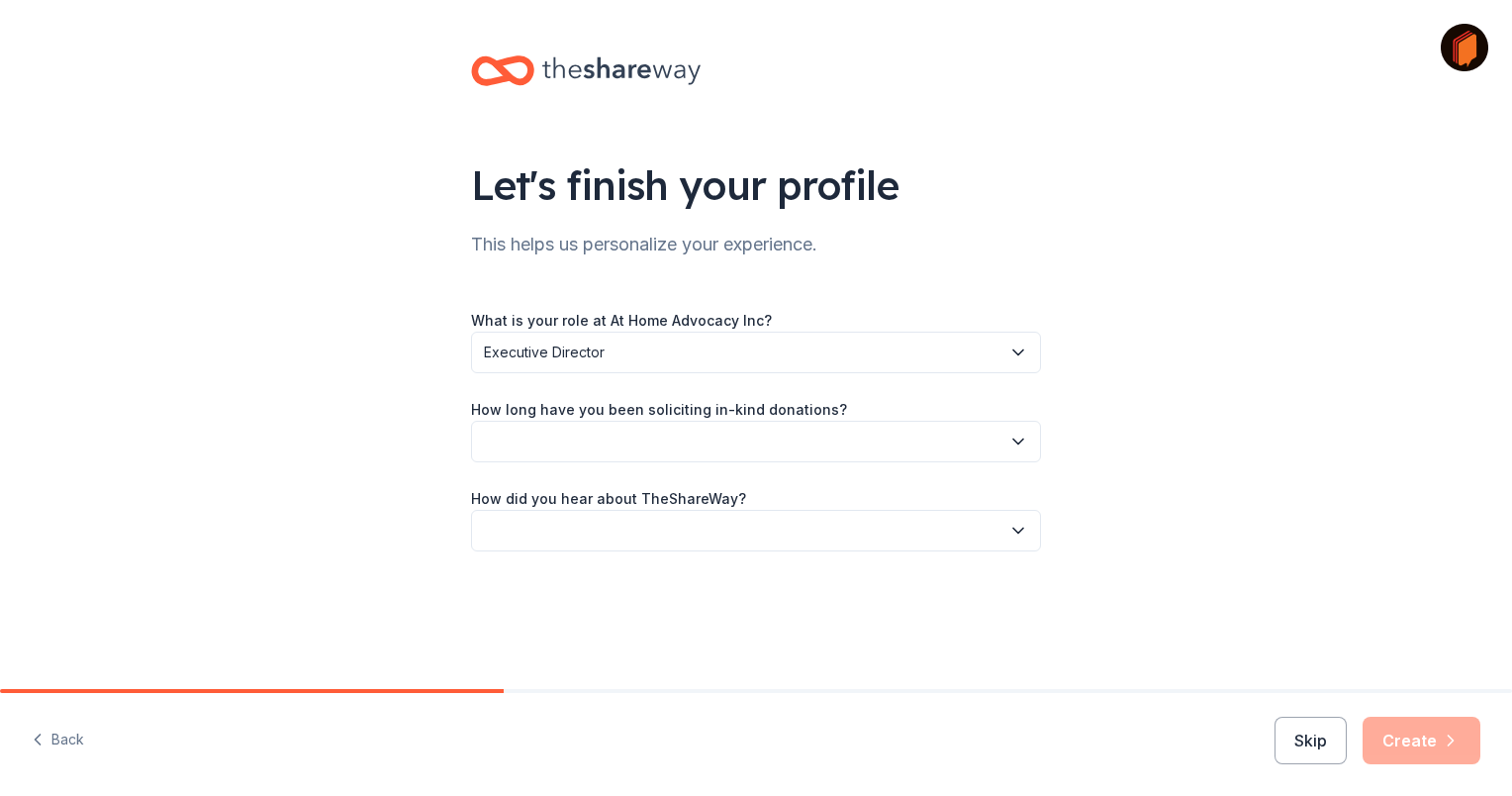 click at bounding box center [756, 442] 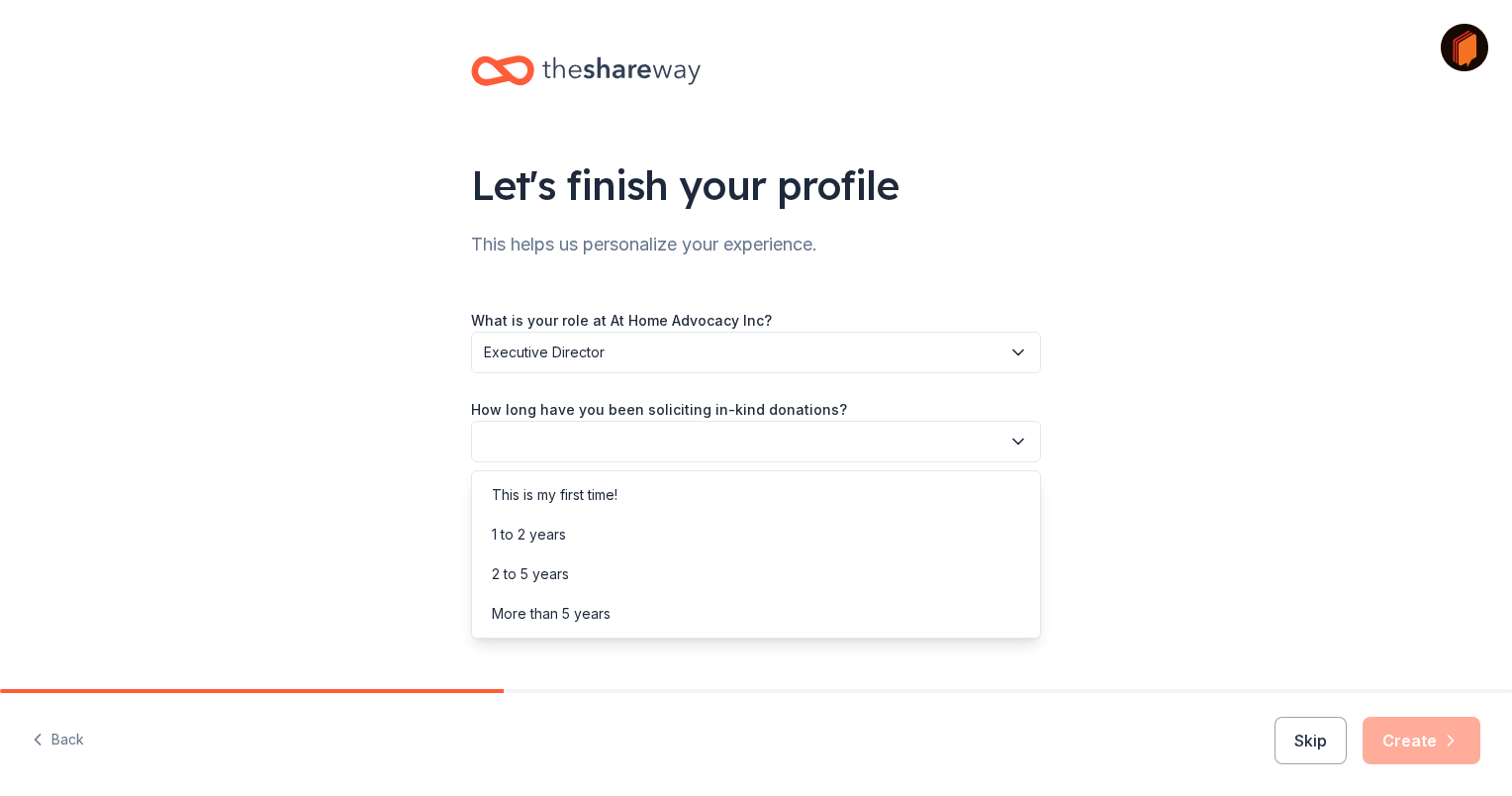 click on "Let's finish your profile This helps us personalize your experience. What is your role at At Home Advocacy Inc? [ROLE] How long have you been soliciting in-kind donations? How did you hear about TheShareWay?" at bounding box center [756, 323] 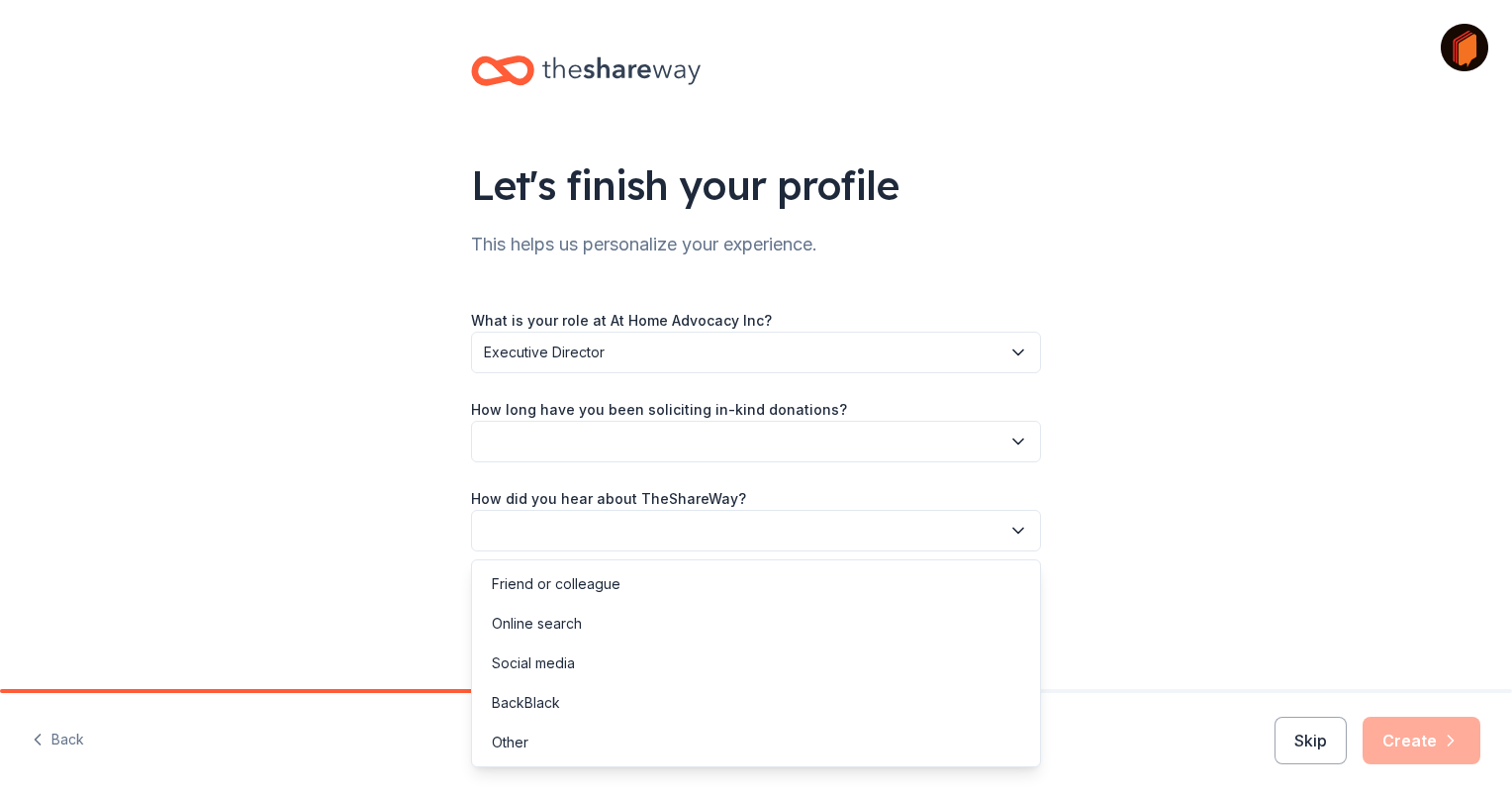 click at bounding box center [756, 531] 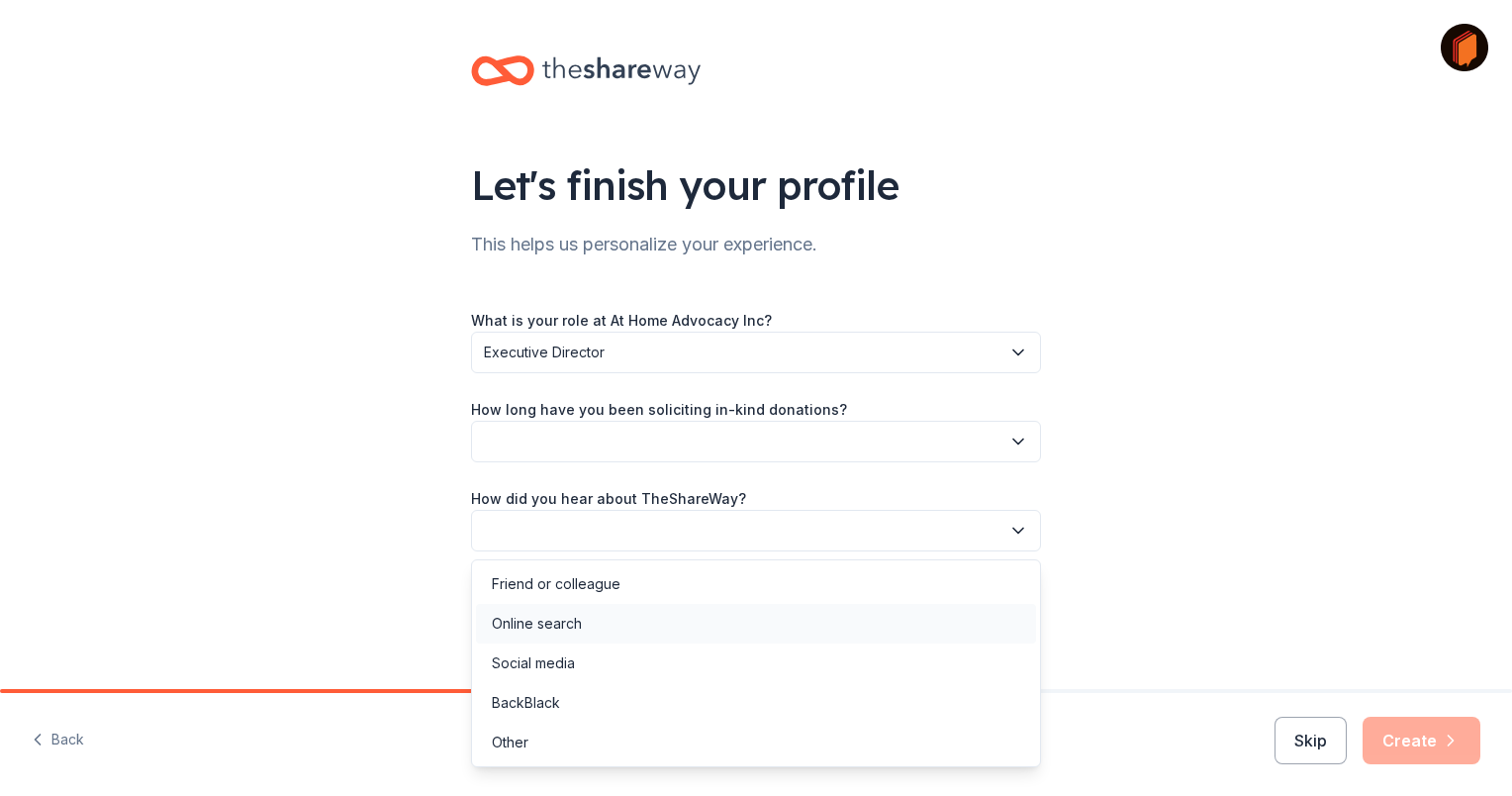 click on "Online search" at bounding box center [756, 624] 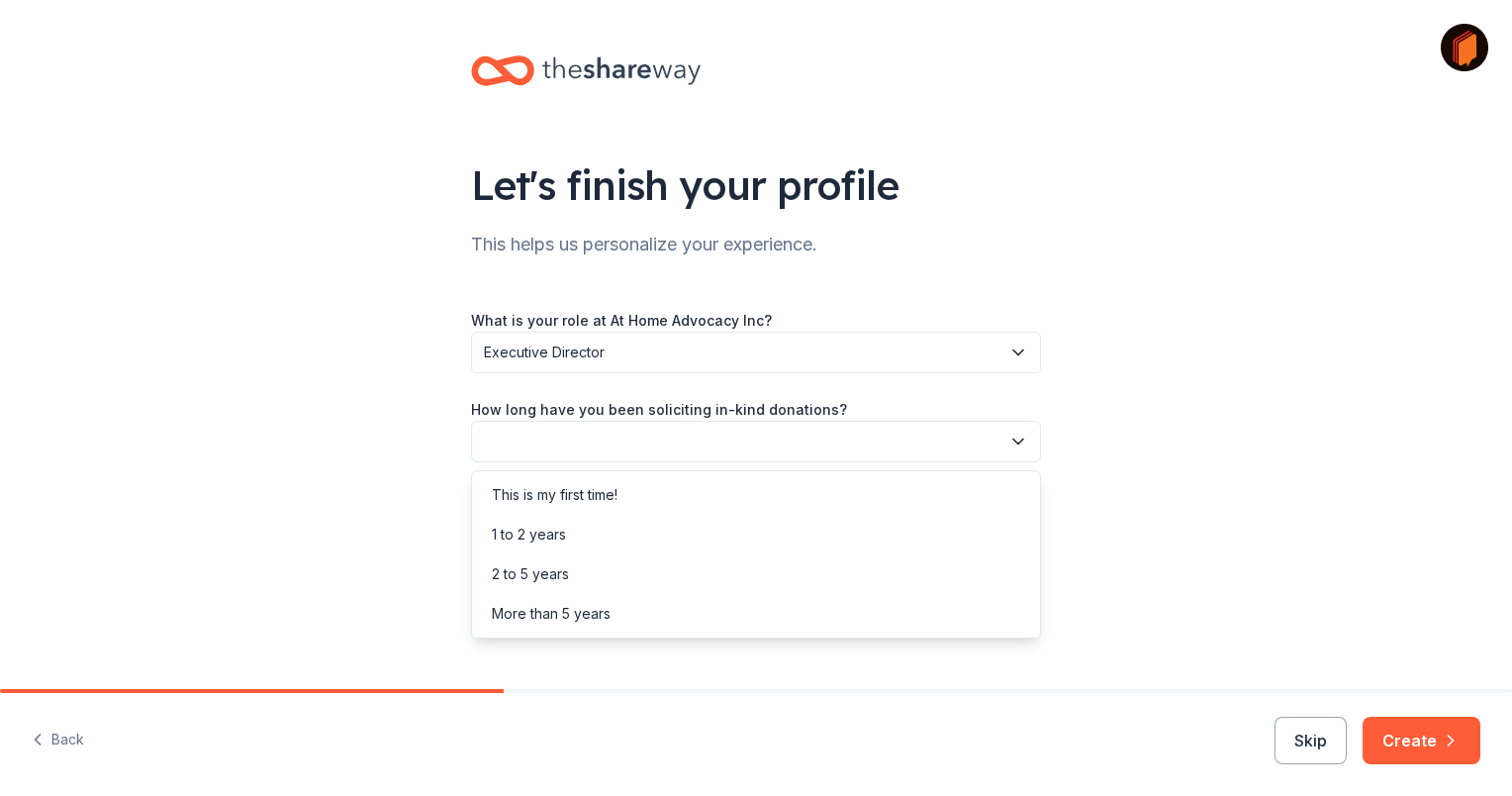 click at bounding box center (756, 442) 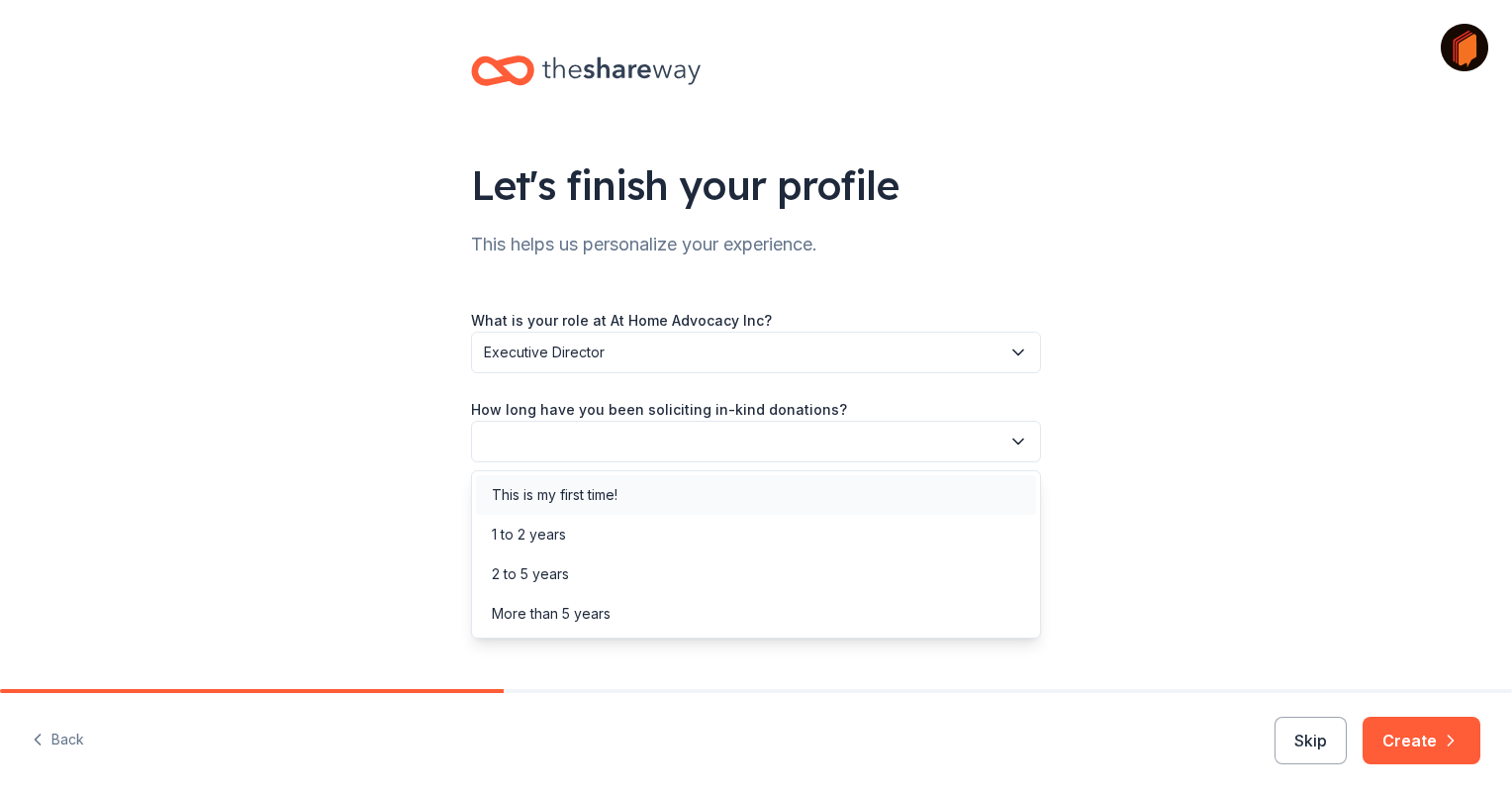 click on "This is my first time!" at bounding box center (756, 495) 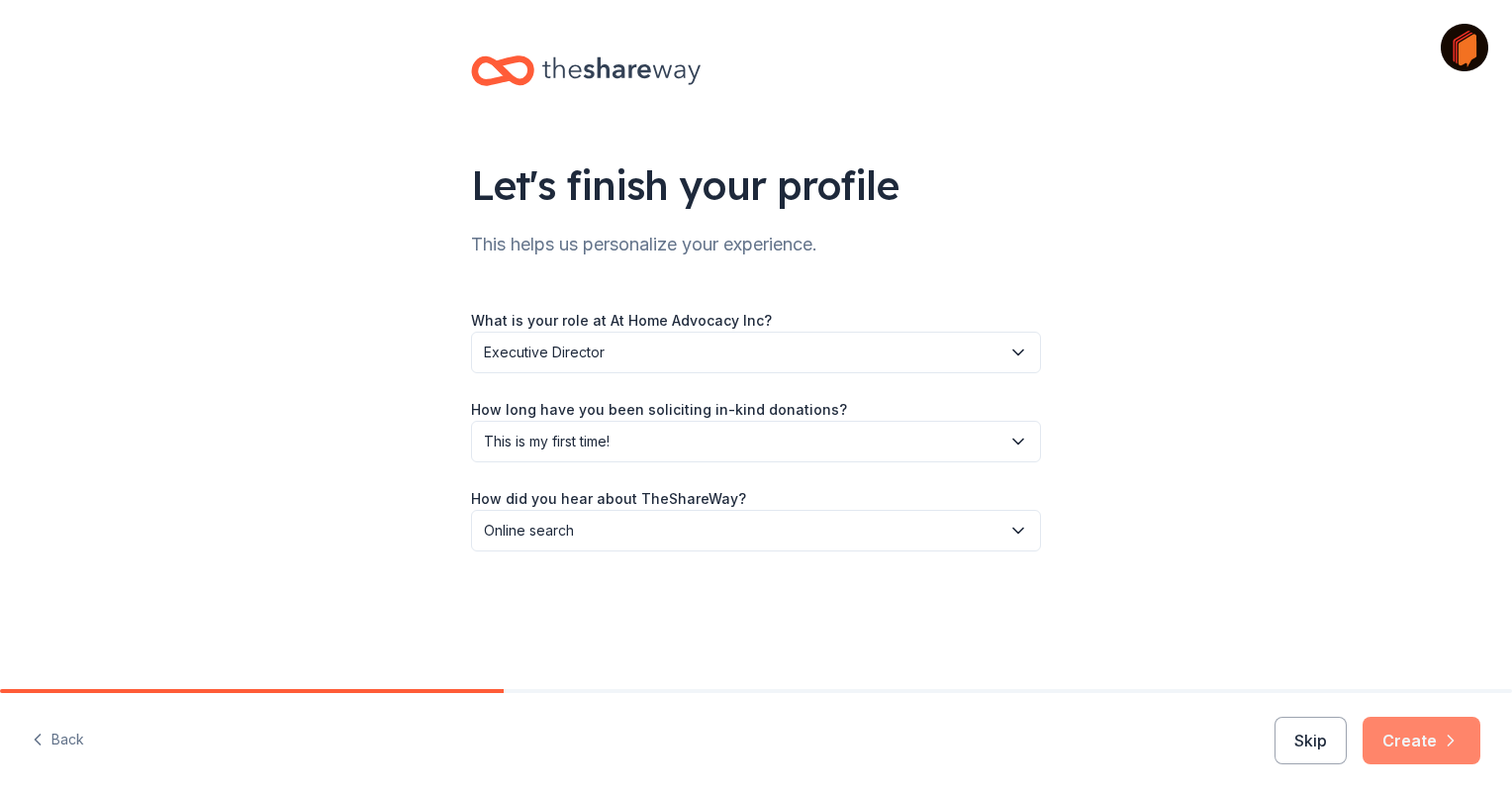 click on "Create" at bounding box center [1421, 741] 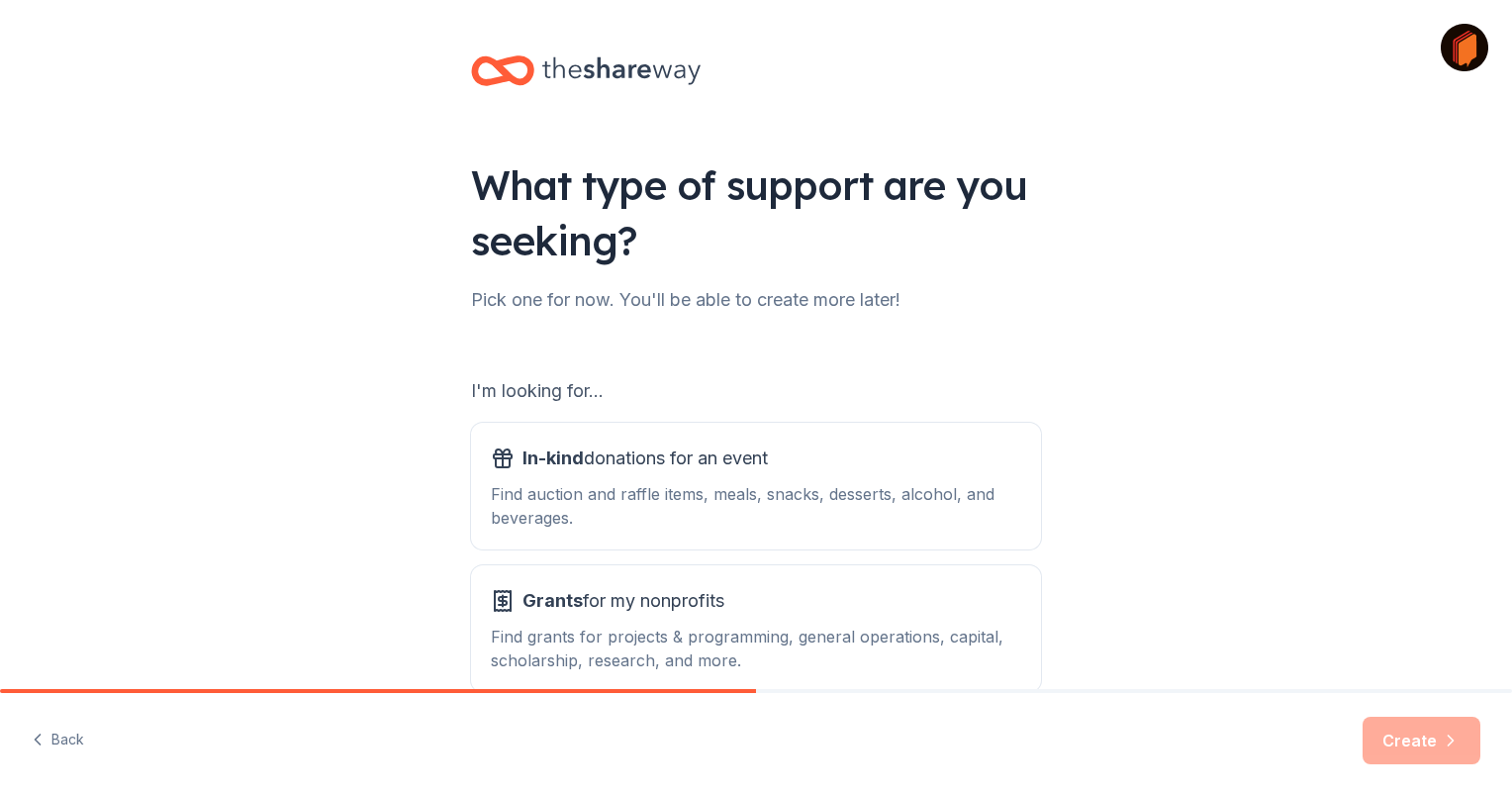 scroll, scrollTop: 110, scrollLeft: 0, axis: vertical 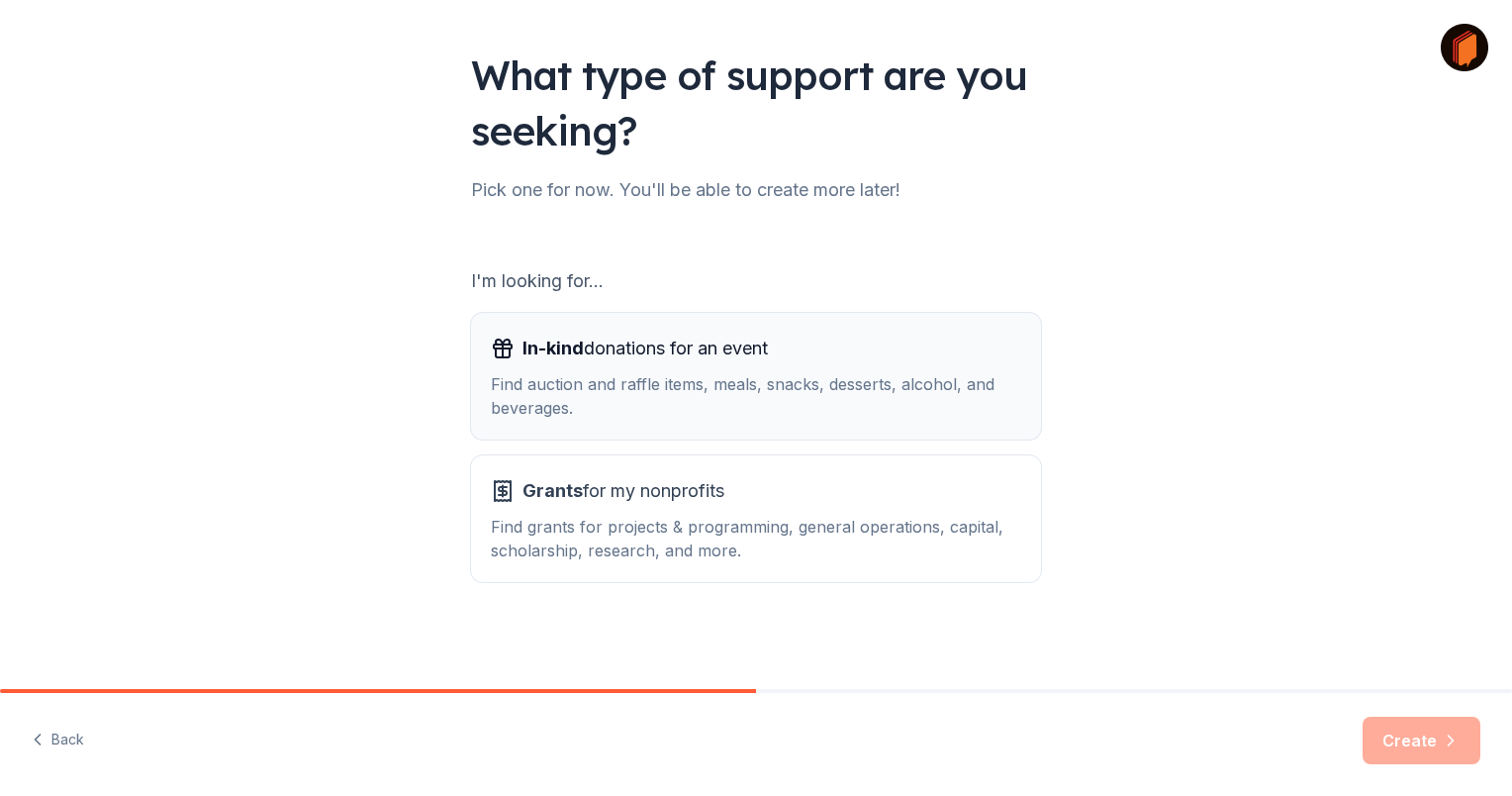 click on "Find auction and raffle items, meals, snacks, desserts, alcohol, and beverages." at bounding box center [756, 396] 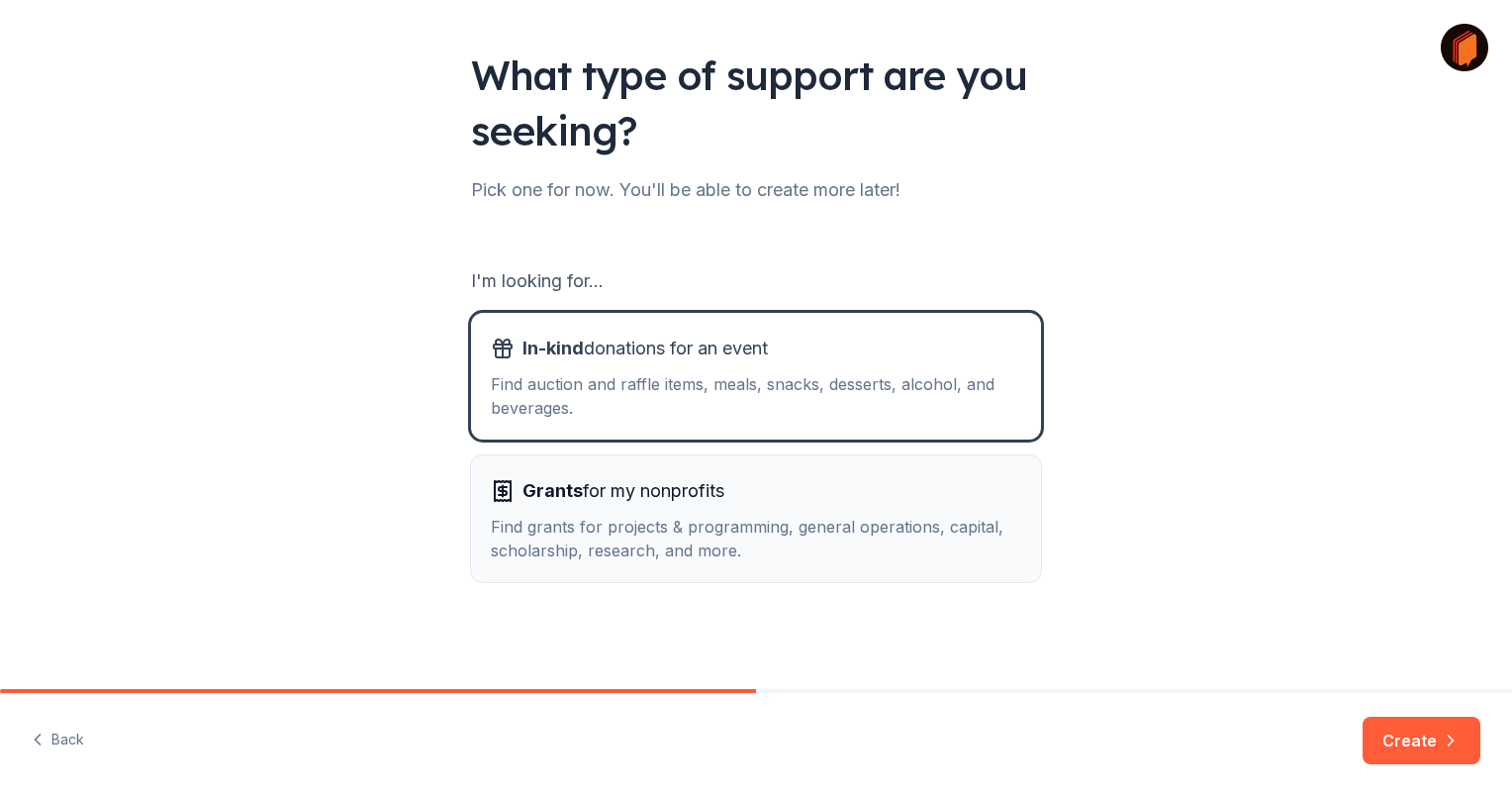 click on "Find grants for projects & programming, general operations, capital, scholarship, research, and more." at bounding box center (756, 539) 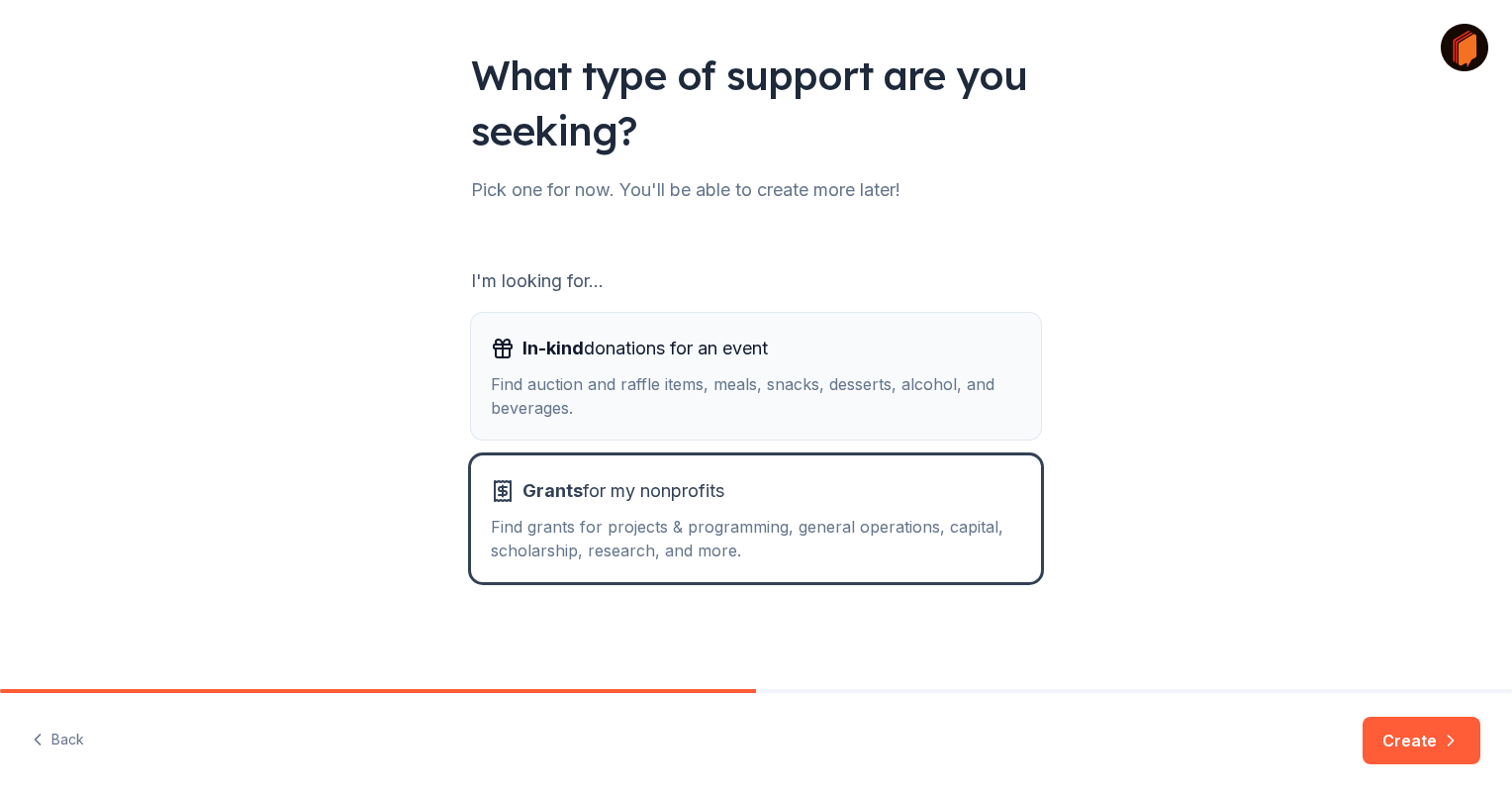 click on "Find auction and raffle items, meals, snacks, desserts, alcohol, and beverages." at bounding box center [756, 396] 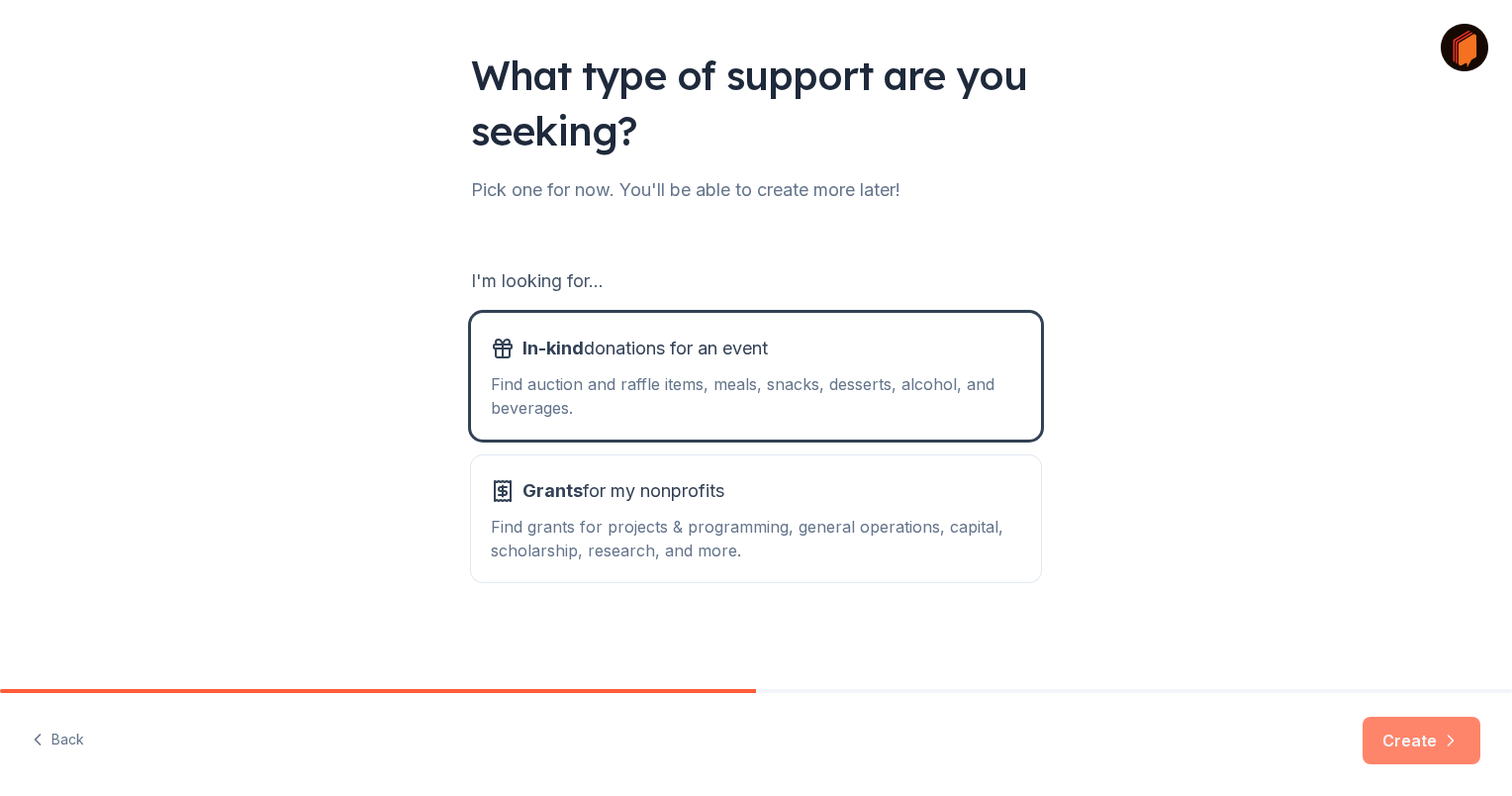 click on "Create" at bounding box center (1421, 741) 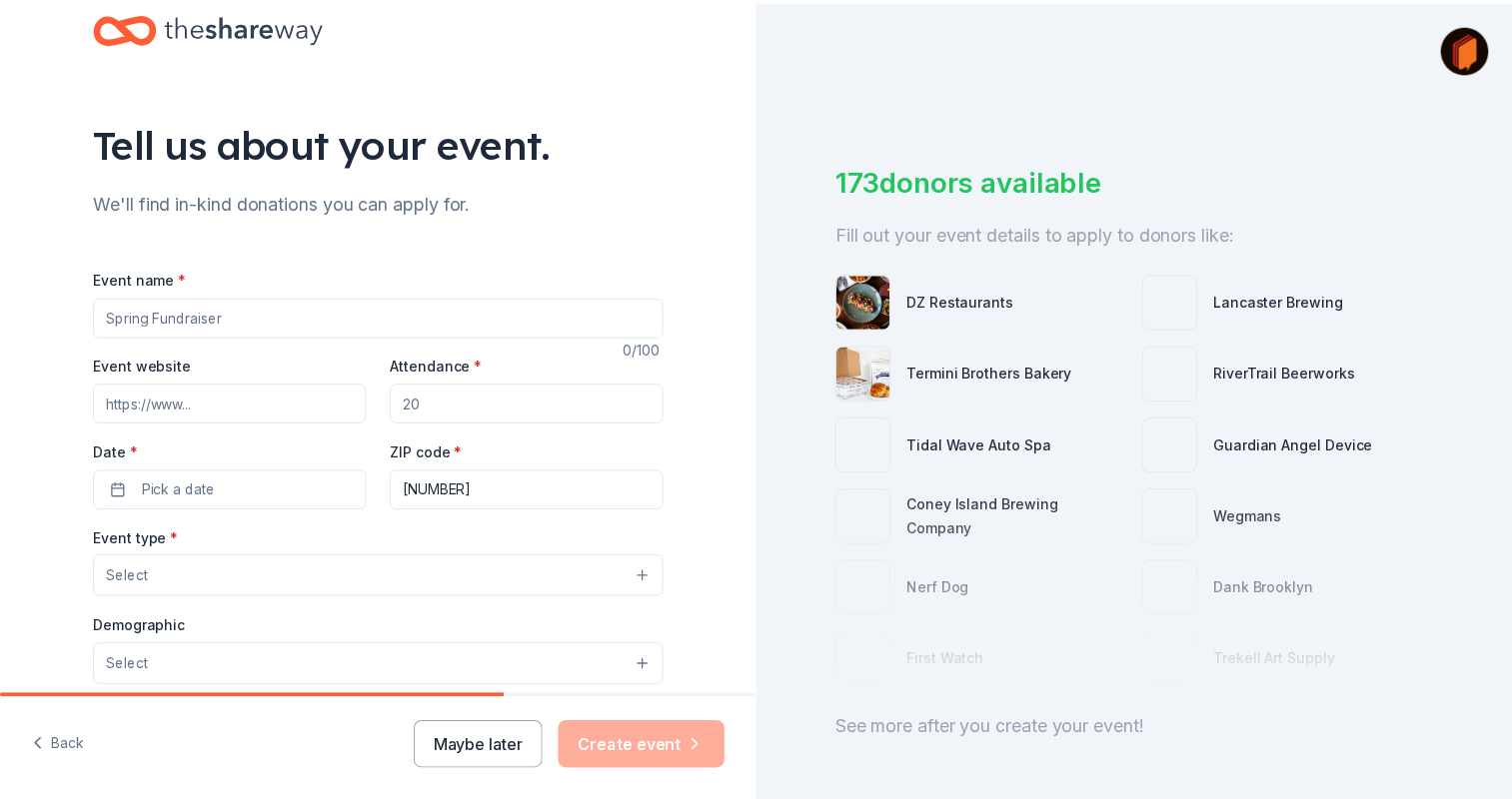 scroll, scrollTop: 0, scrollLeft: 0, axis: both 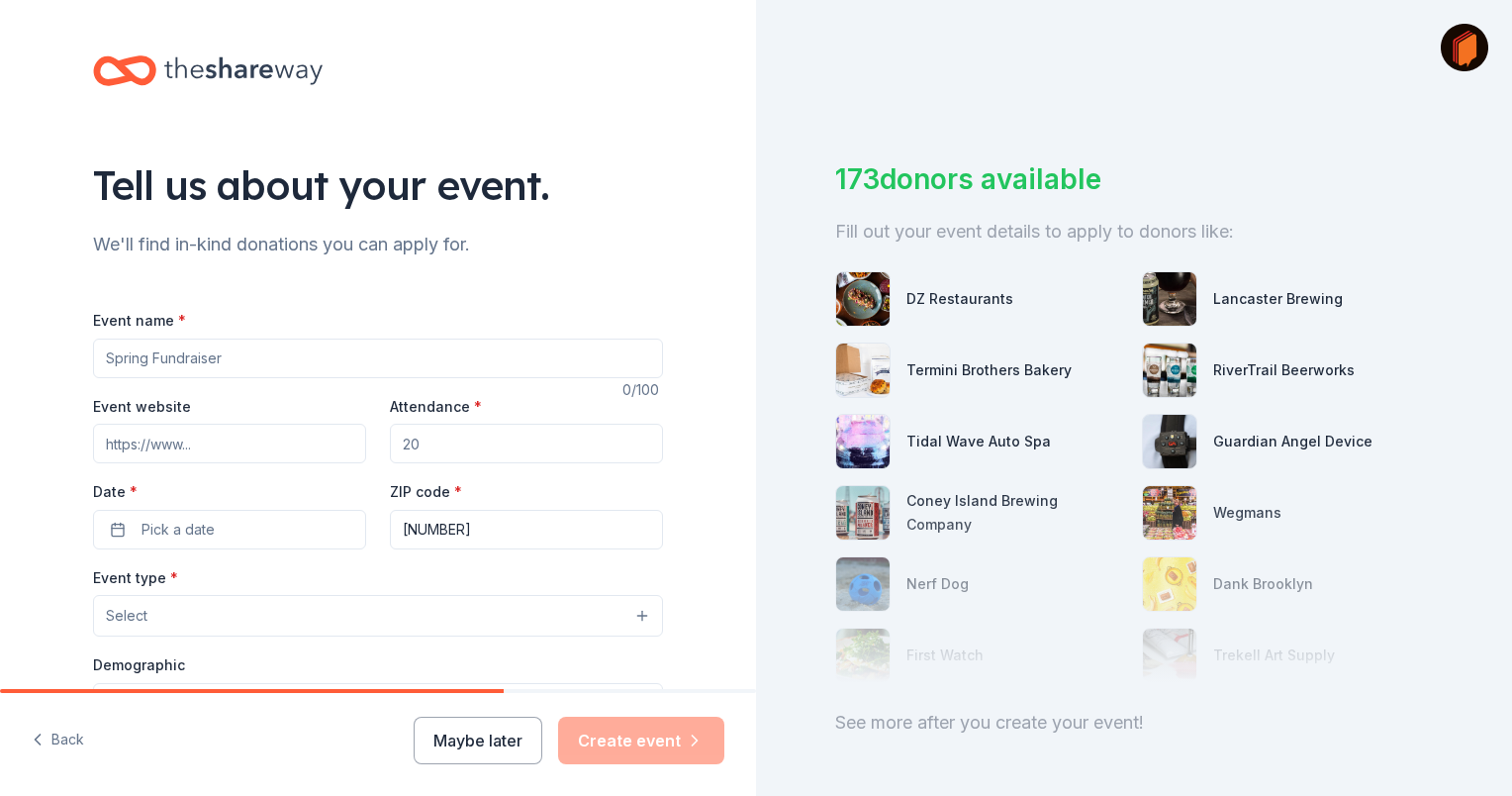 click on "Event name *" at bounding box center [378, 358] 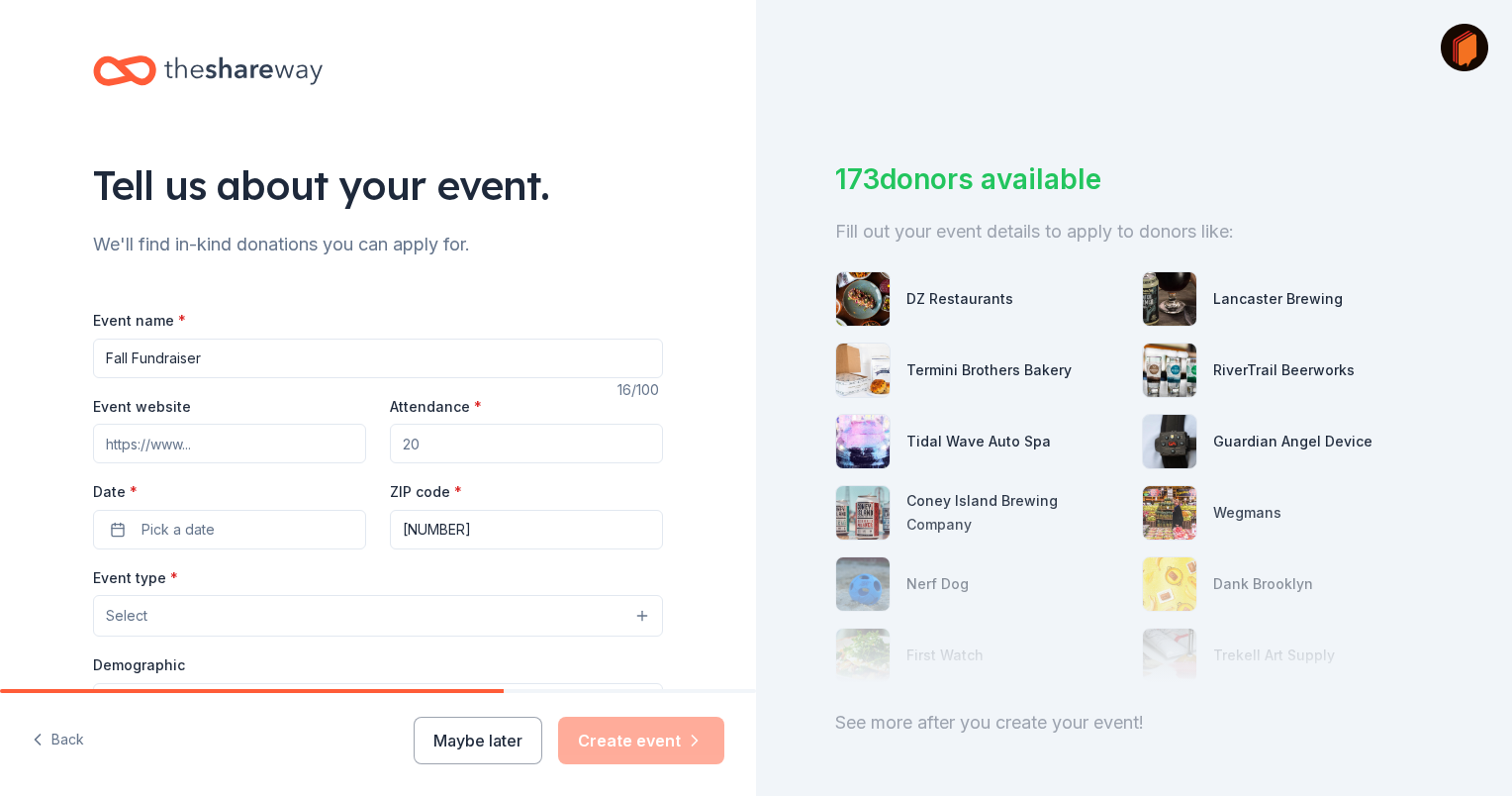 type on "Fall Fundraiser" 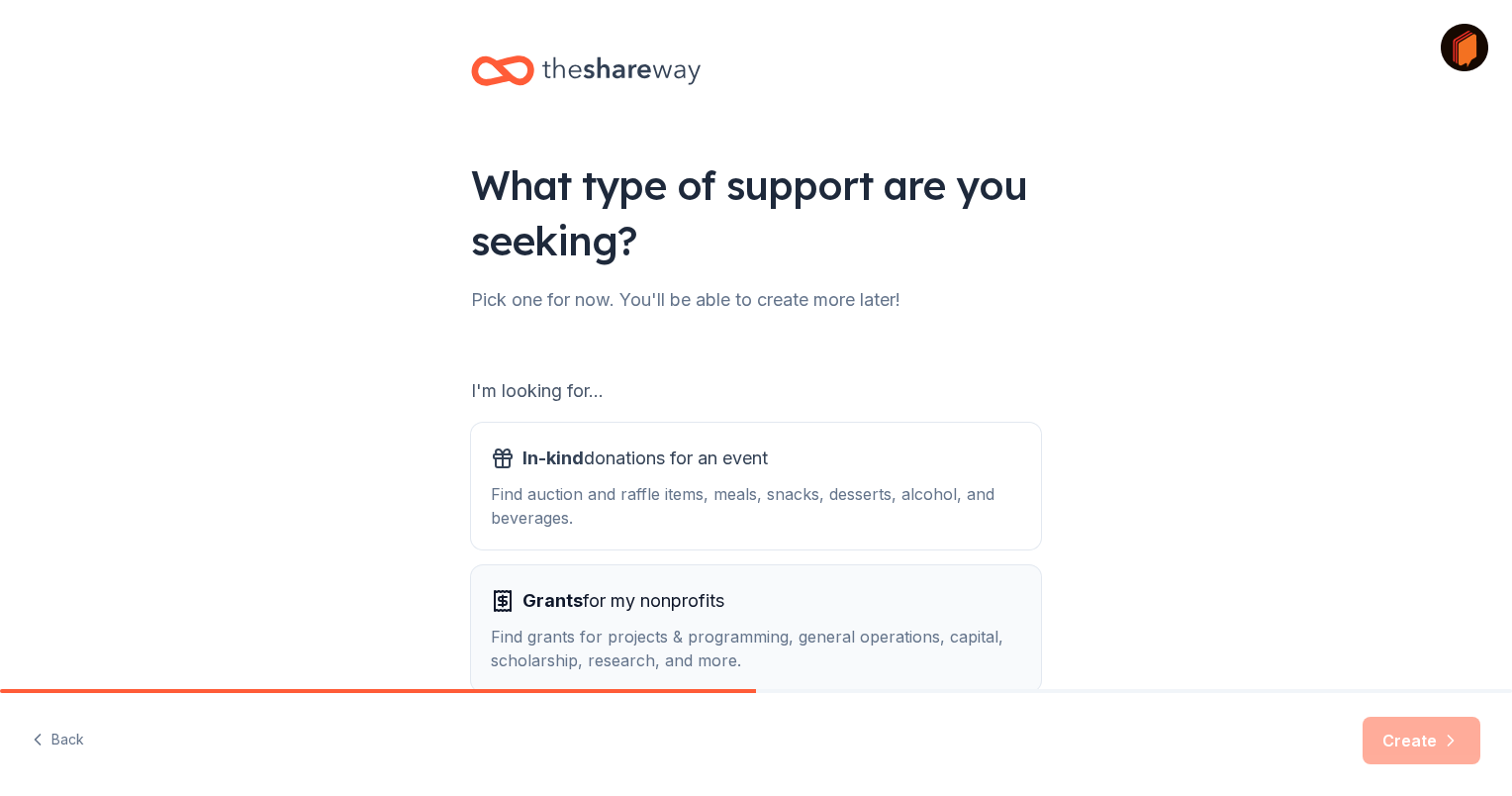 click on "Find grants for projects & programming, general operations, capital, scholarship, research, and more." at bounding box center [756, 648] 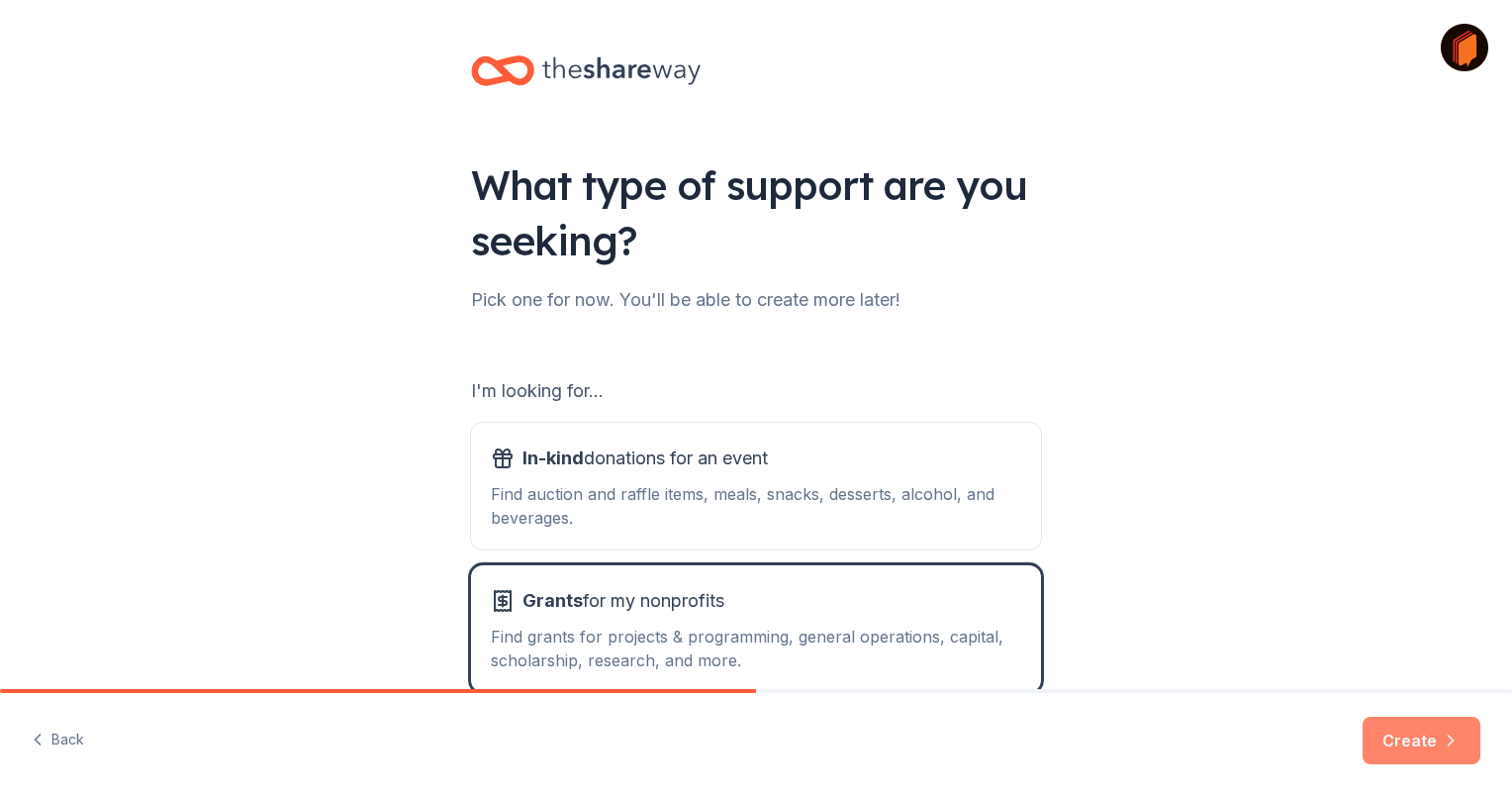 click on "Create" at bounding box center [1421, 741] 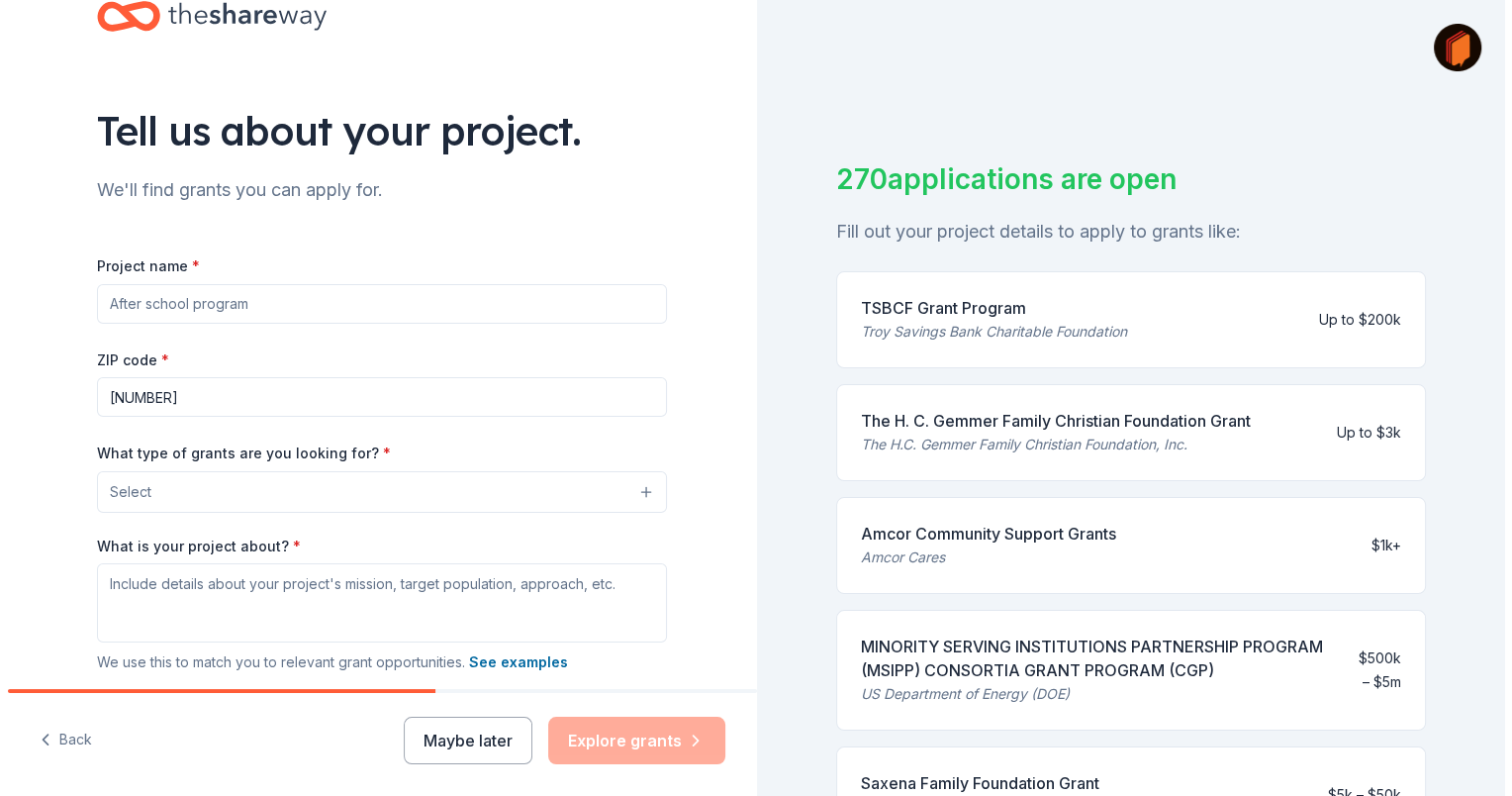scroll, scrollTop: 15, scrollLeft: 0, axis: vertical 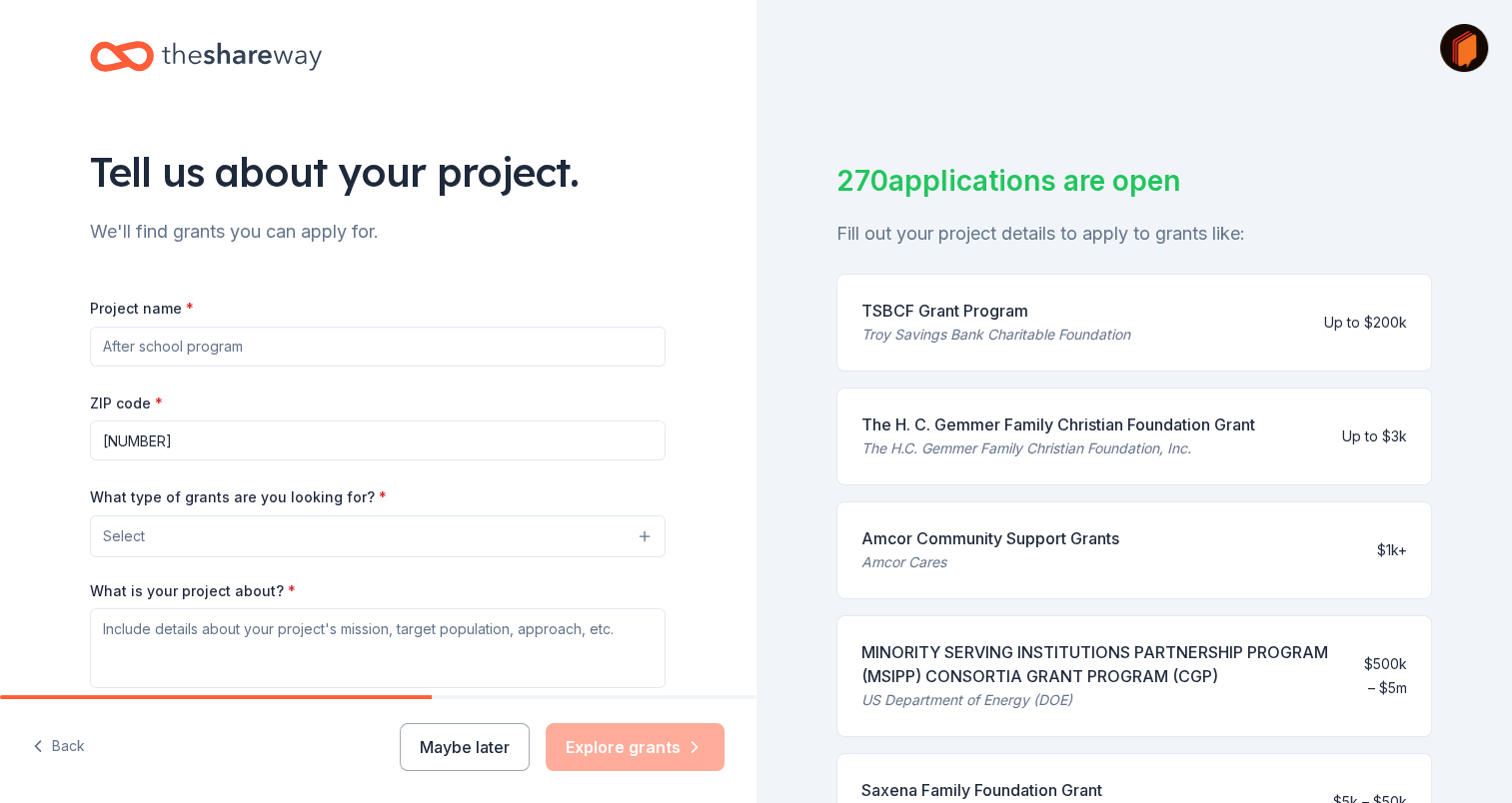click on "Project name *" at bounding box center [378, 347] 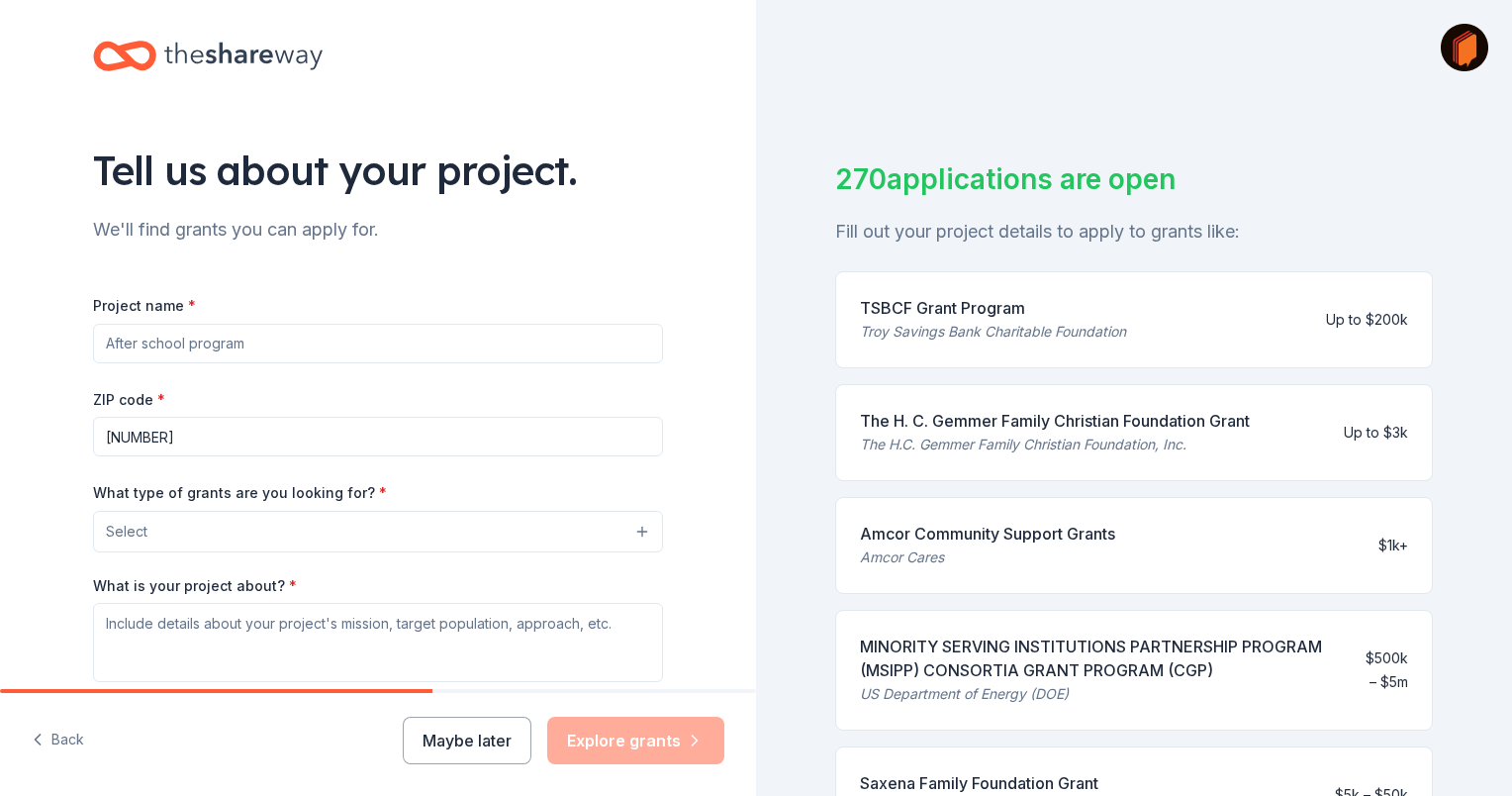 click on "Select" at bounding box center (378, 532) 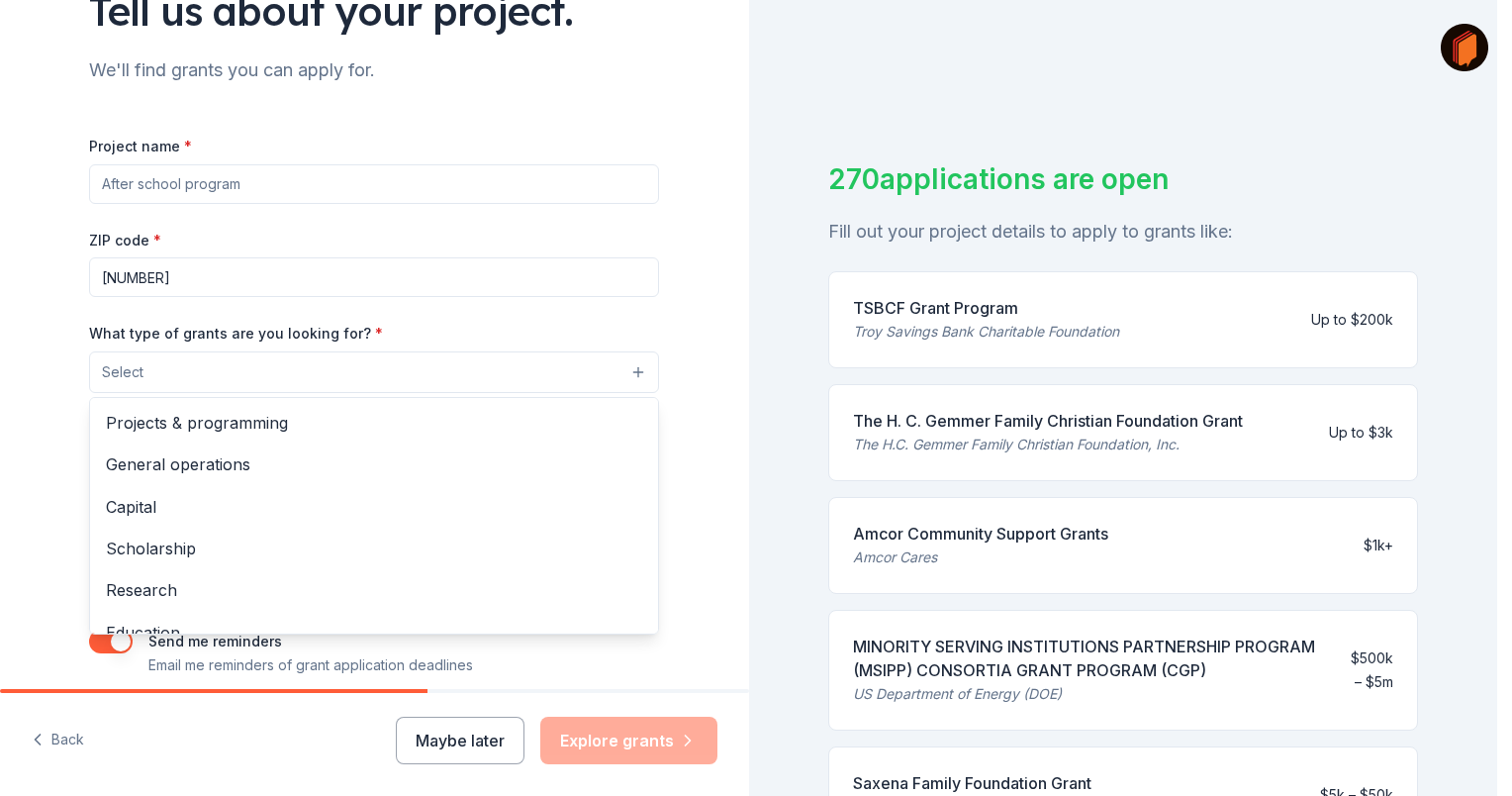 scroll, scrollTop: 177, scrollLeft: 0, axis: vertical 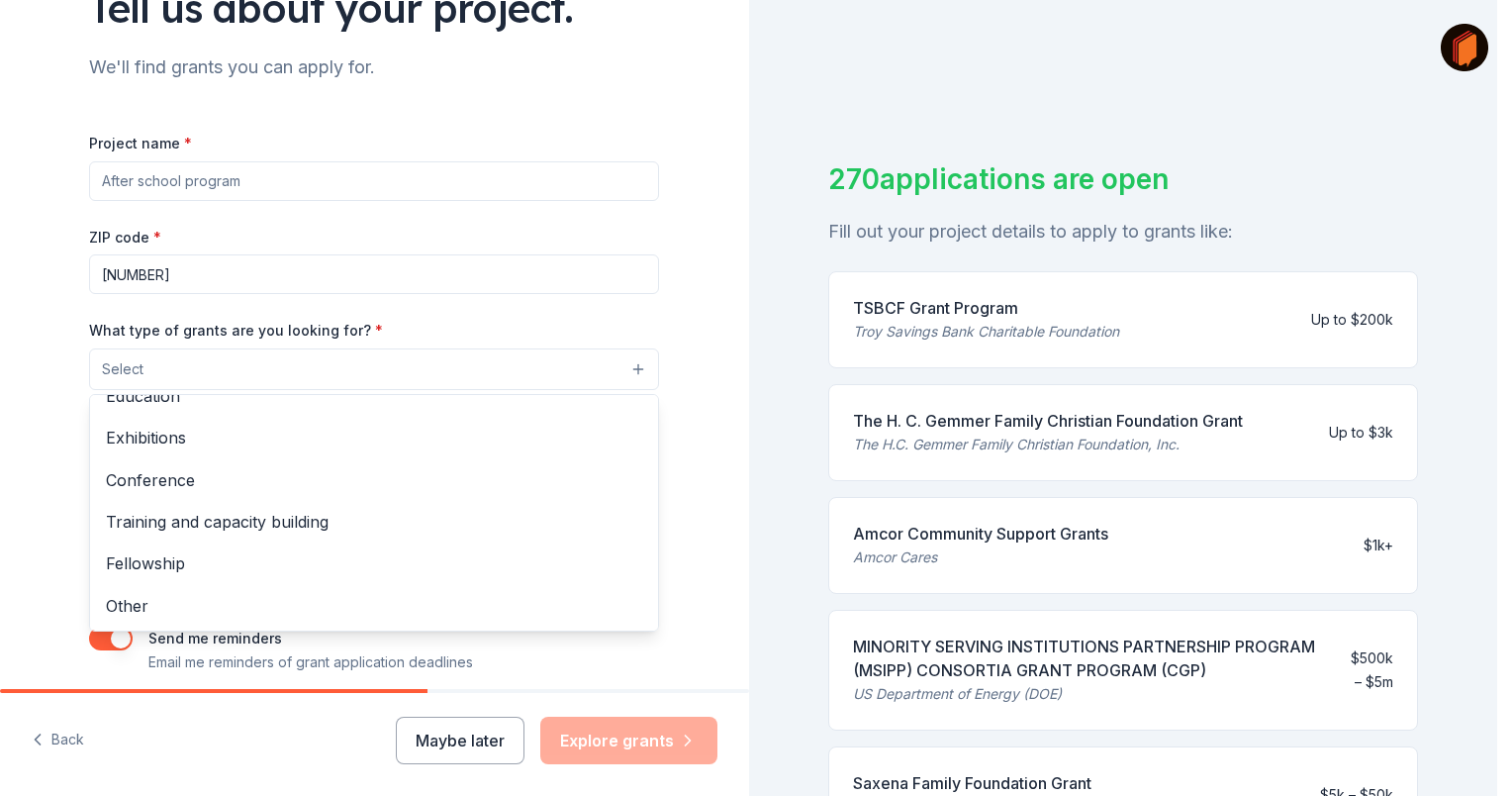 click on "Tell us about your project. We'll find grants you can apply for. Project name * ZIP code * [POSTAL_CODE] What type of grants are you looking for? * Select Projects & programming General operations Capital Scholarship Research Education Exhibitions Conference Training and capacity building Fellowship Other What is your project about? * We use this to match you to relevant grant opportunities.   See examples We recommend at least 300 characters to get the best grant matches. Send me reminders Email me reminders of grant application deadlines" at bounding box center (374, 296) 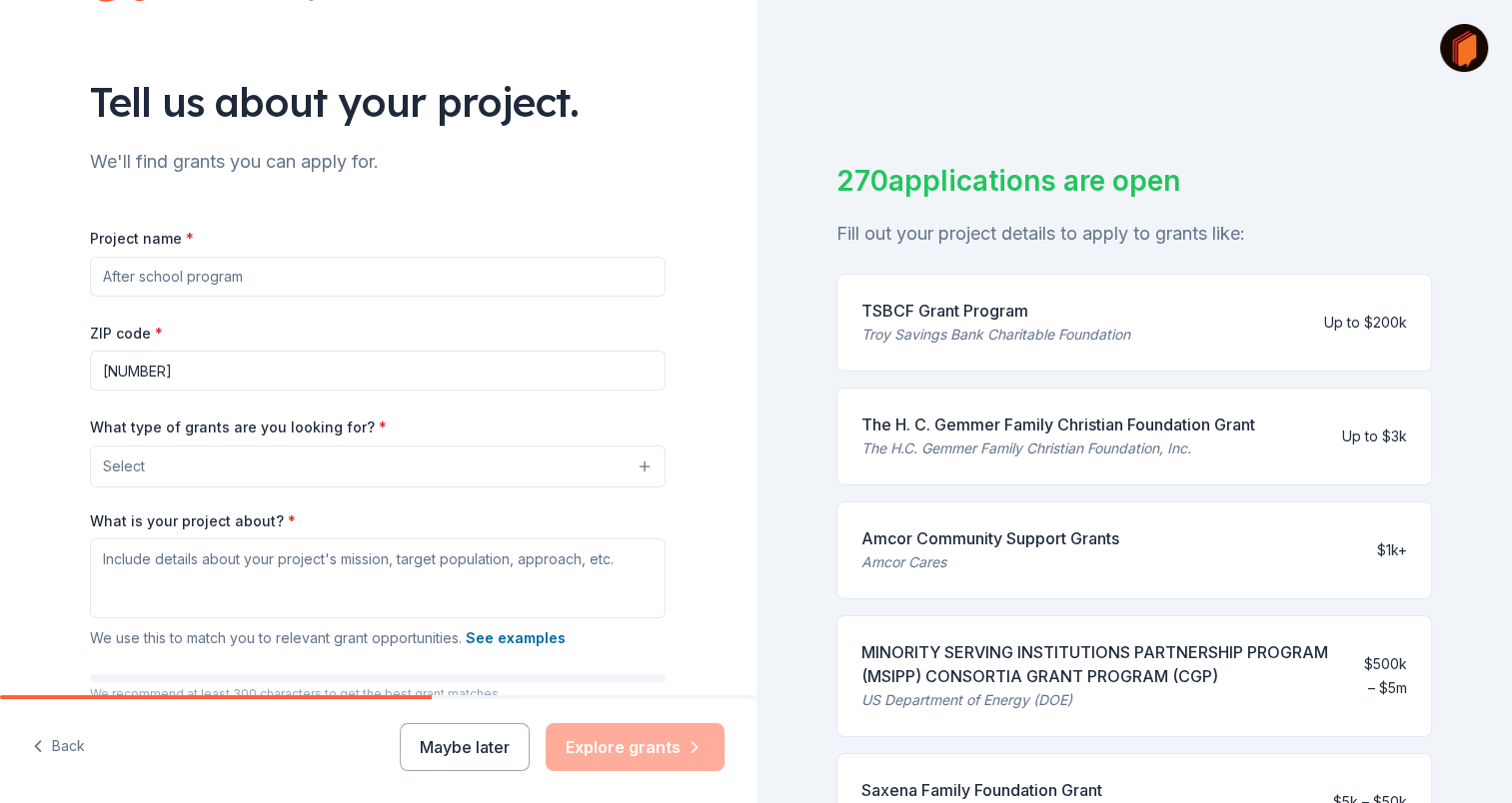 scroll, scrollTop: 80, scrollLeft: 0, axis: vertical 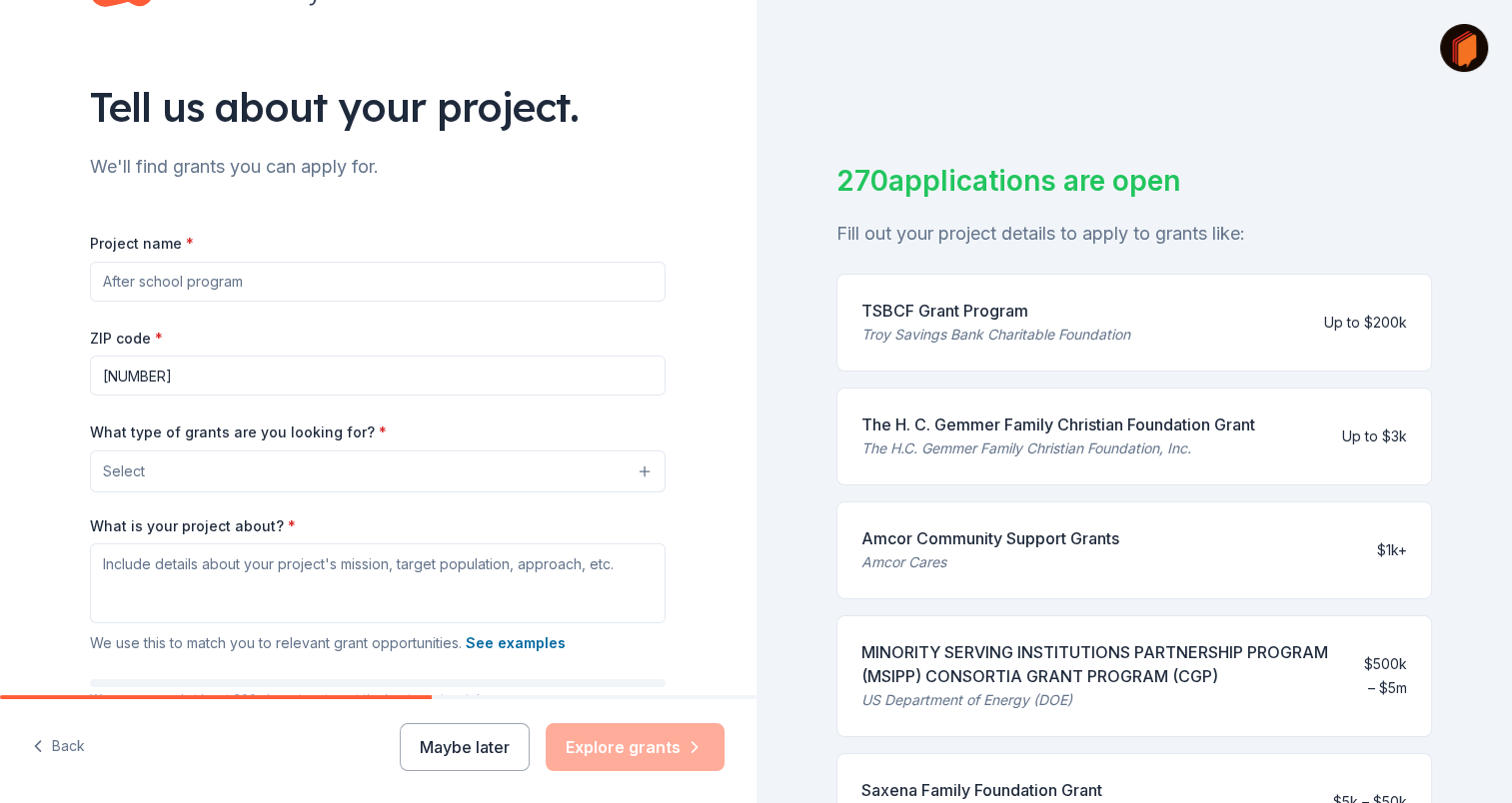 click on "[NUMBER]" at bounding box center (378, 376) 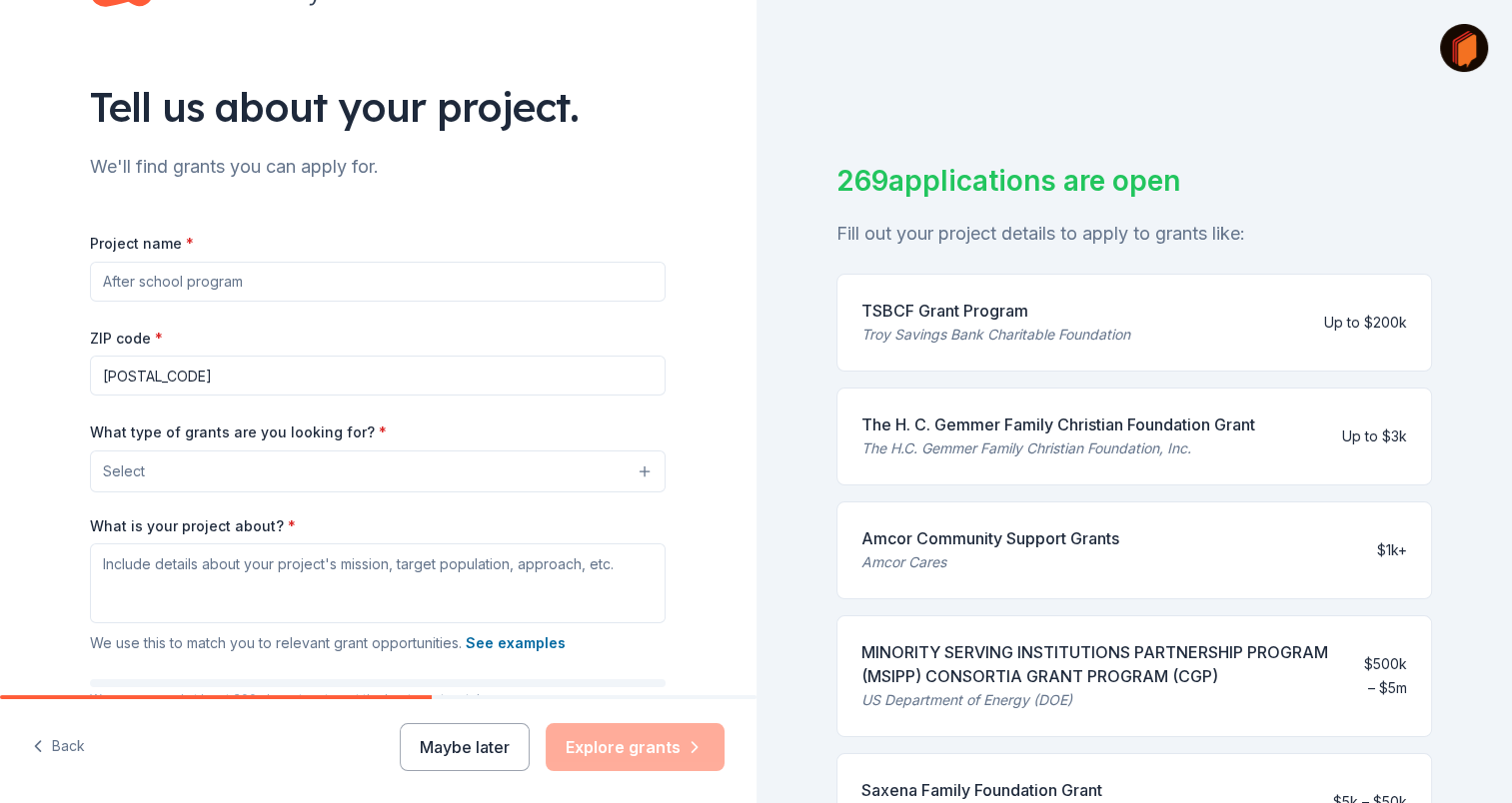 type on "[POSTAL_CODE]" 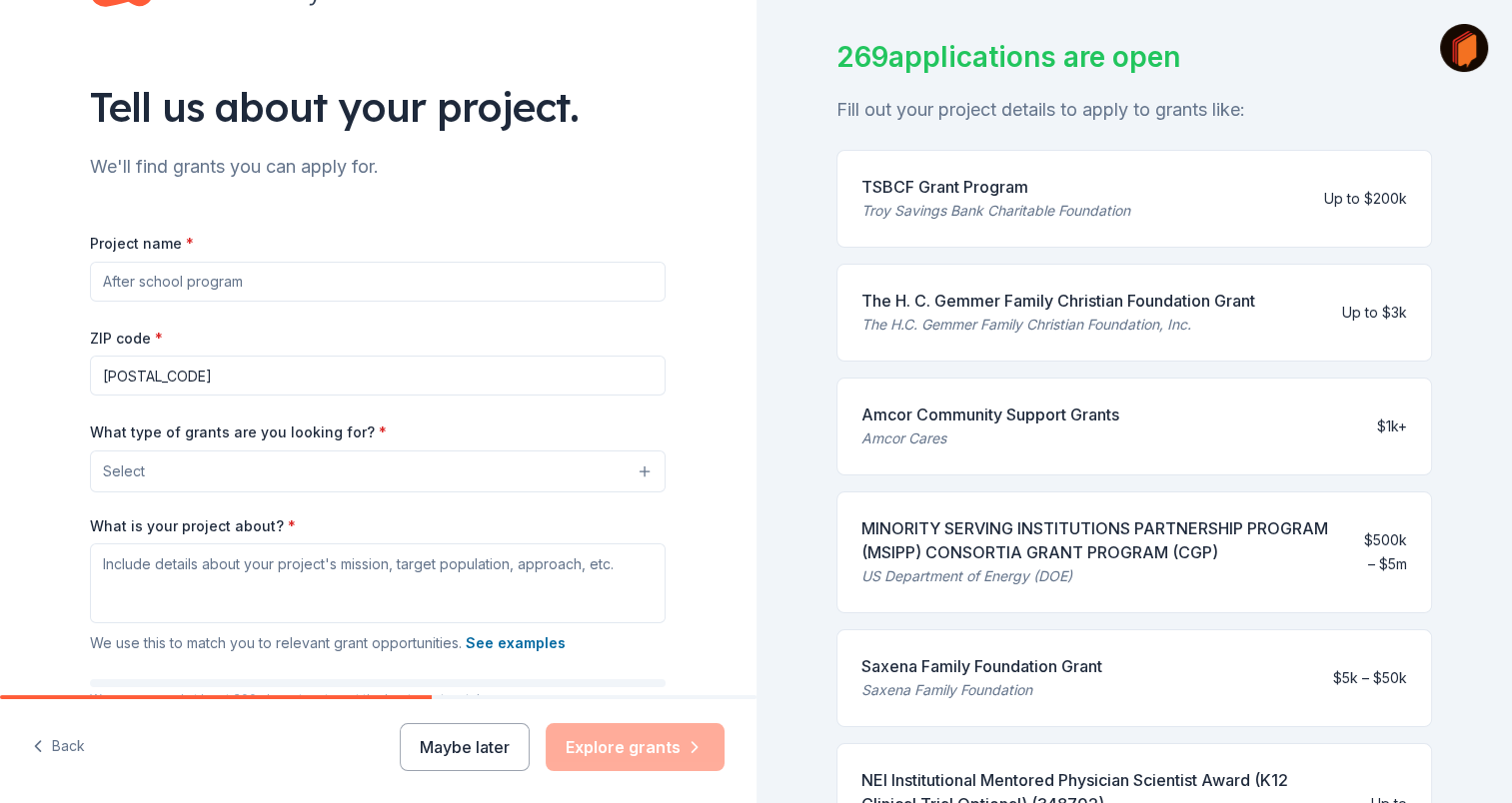 scroll, scrollTop: 0, scrollLeft: 0, axis: both 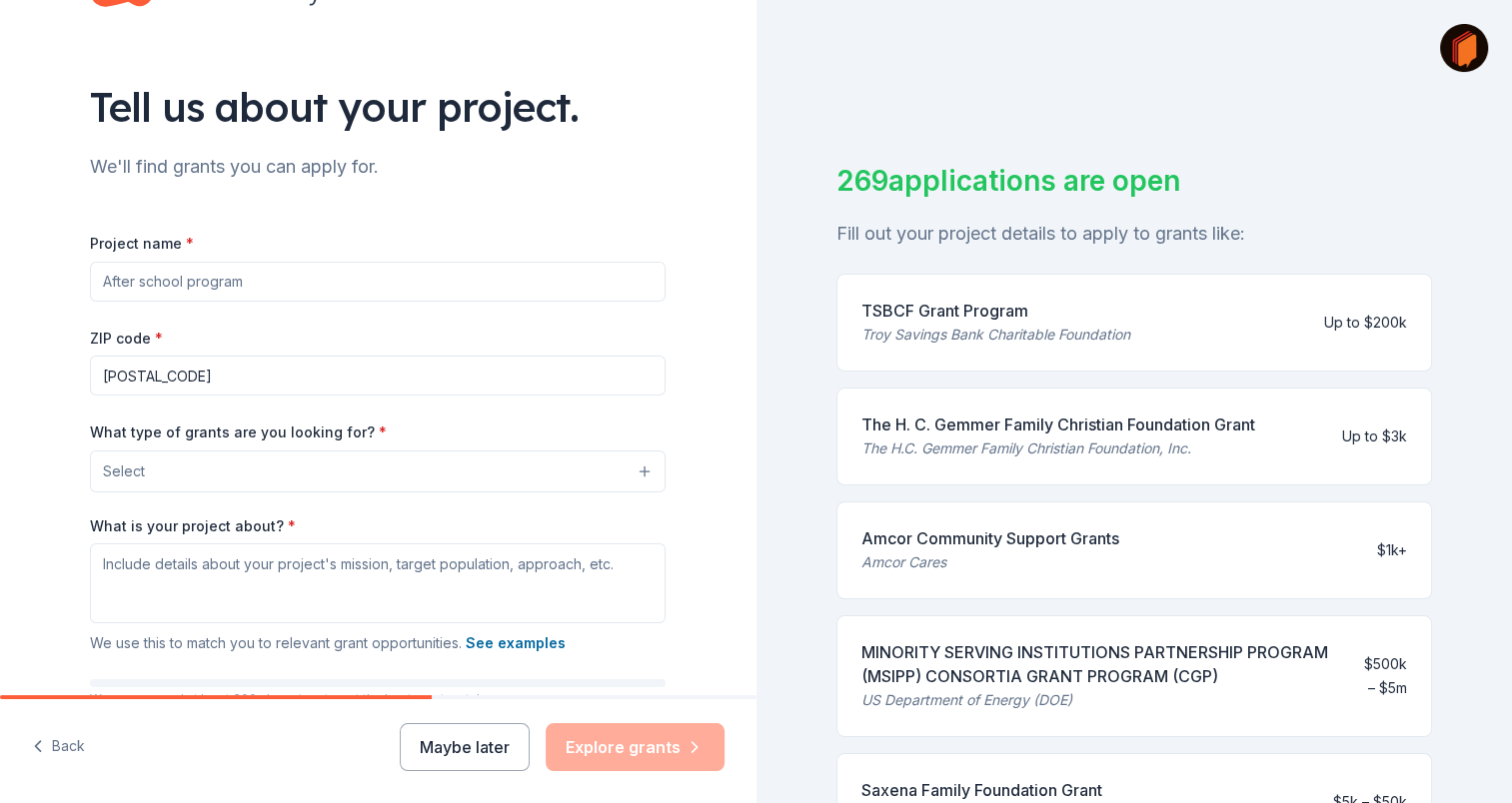 click on "Project name *" at bounding box center (378, 282) 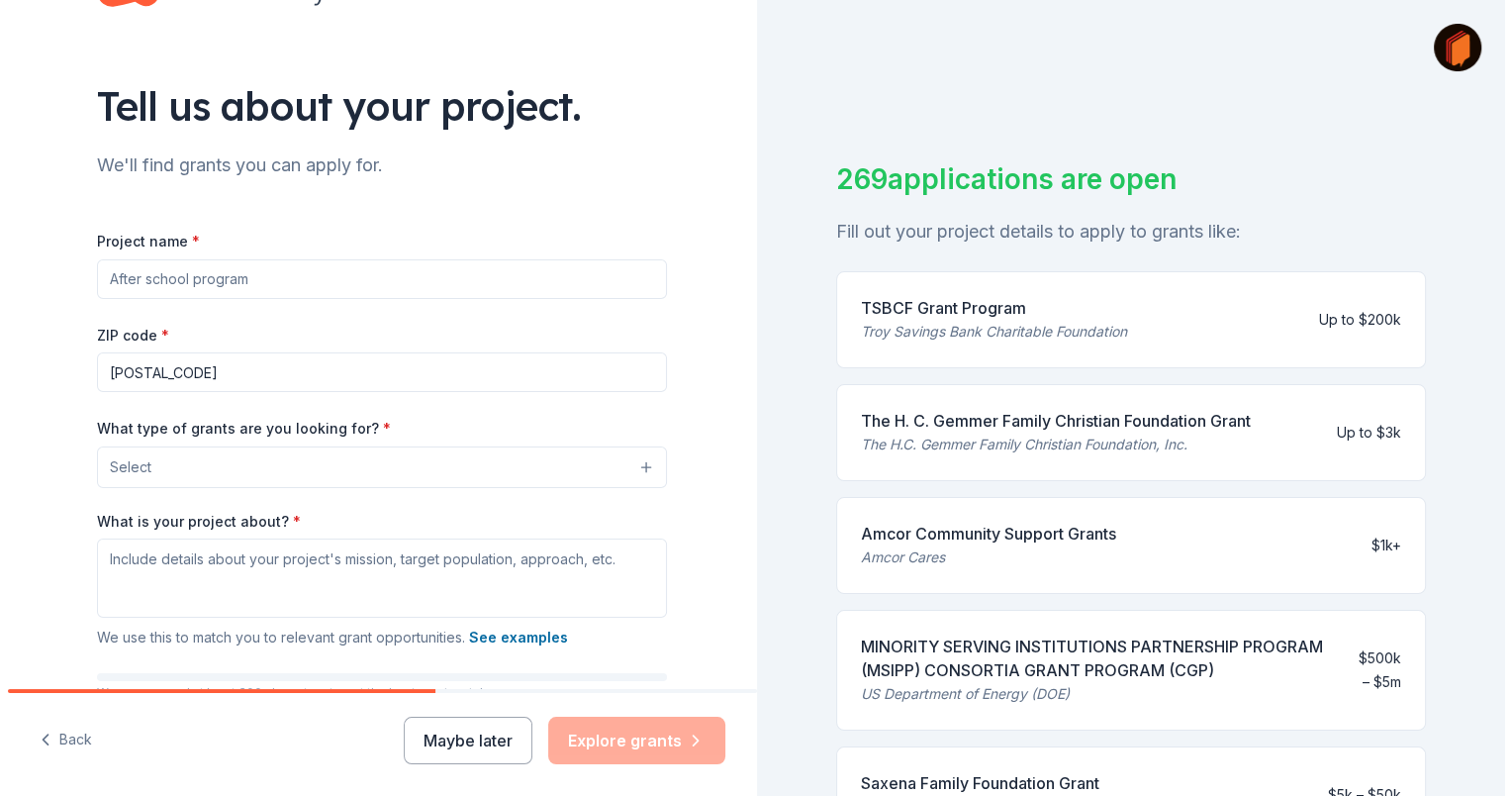 scroll, scrollTop: 136, scrollLeft: 0, axis: vertical 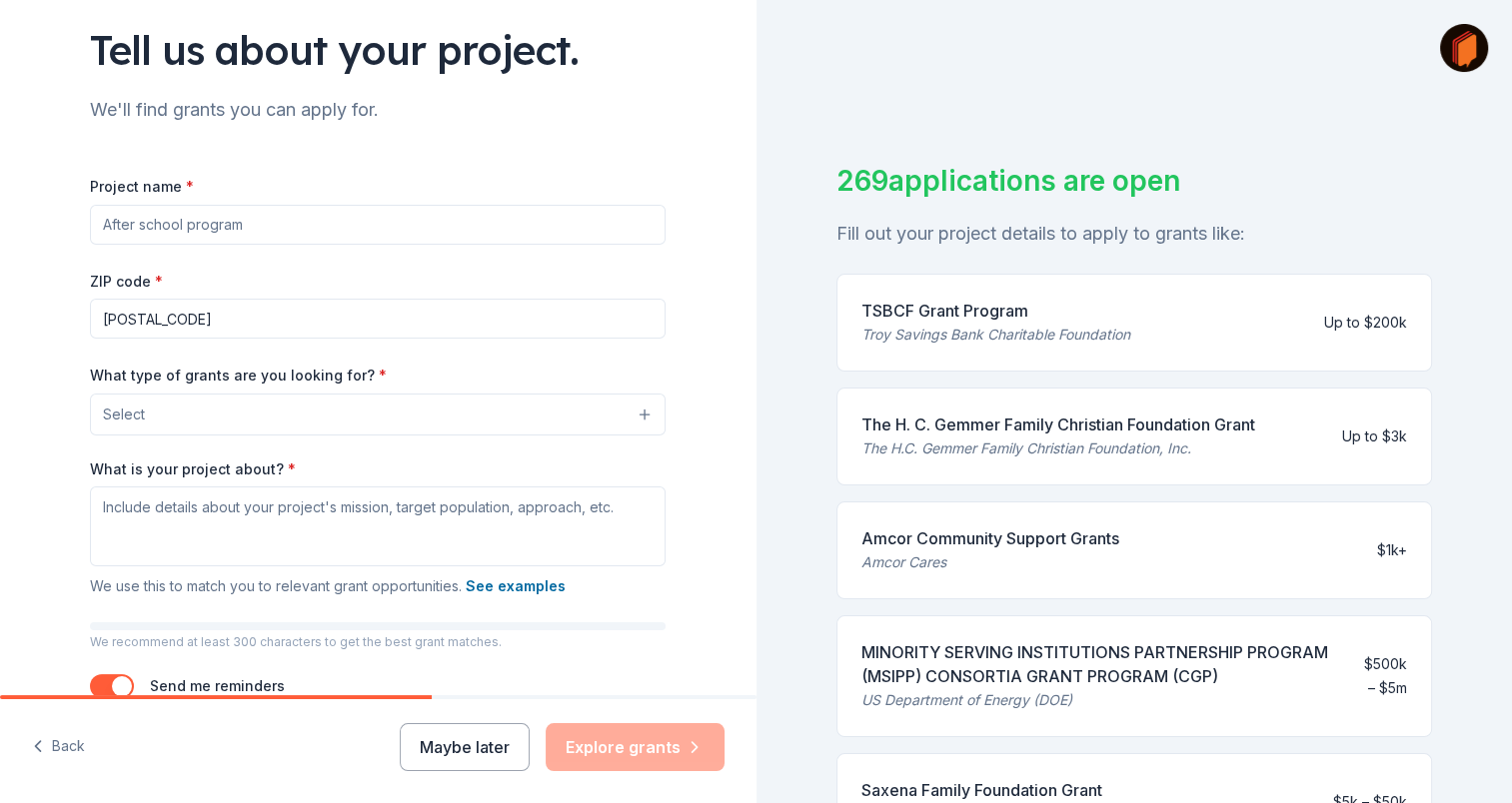 click on "Tell us about your project. We'll find grants you can apply for. Project name * ZIP code * [POSTAL_CODE] What type of grants are you looking for? * Select What is your project about? * We use this to match you to relevant grant opportunities.   See examples We recommend at least 300 characters to get the best grant matches. Send me reminders Email me reminders of grant application deadlines" at bounding box center (378, 341) 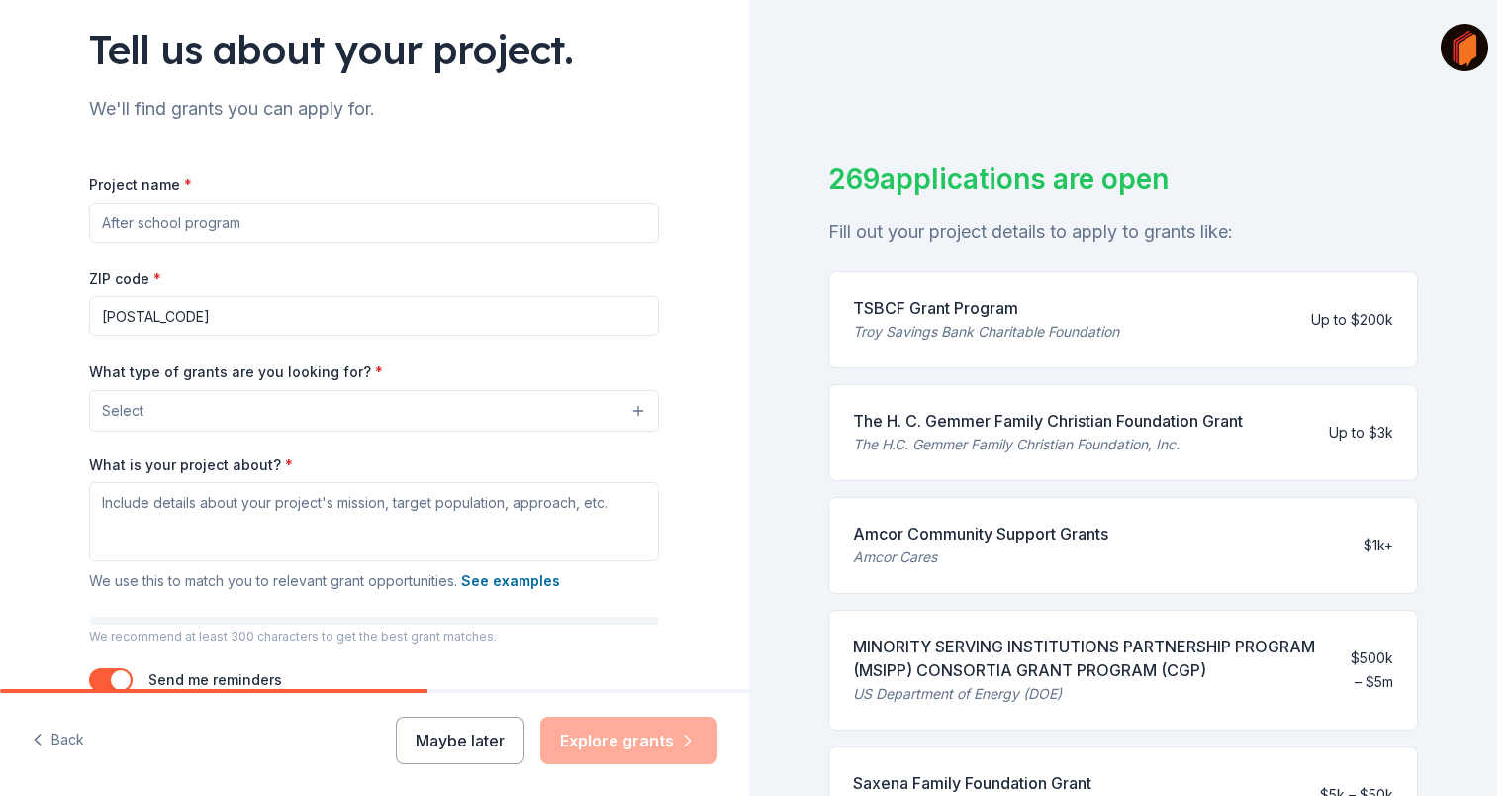 click on "Select" at bounding box center (374, 411) 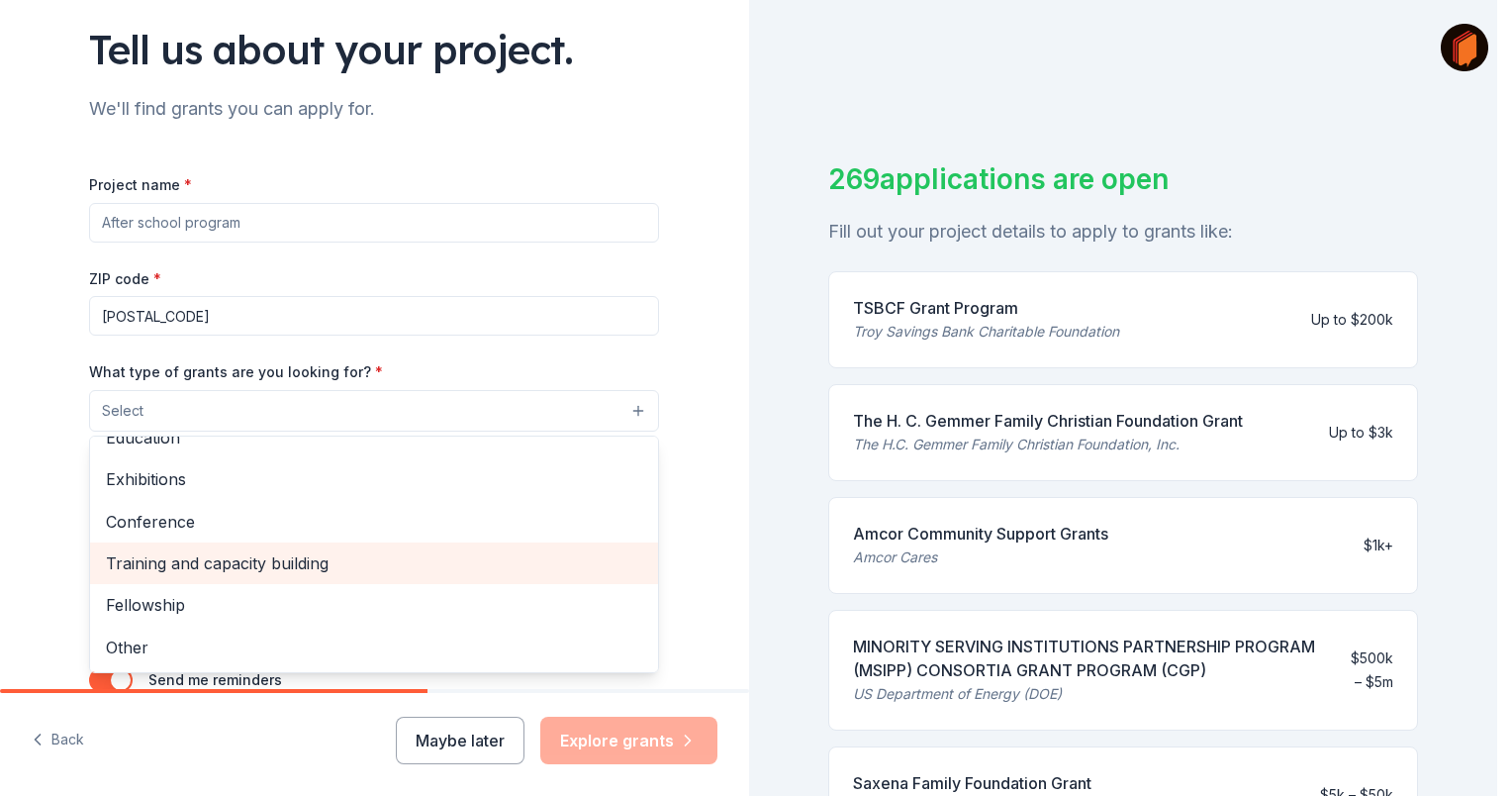 scroll, scrollTop: 0, scrollLeft: 0, axis: both 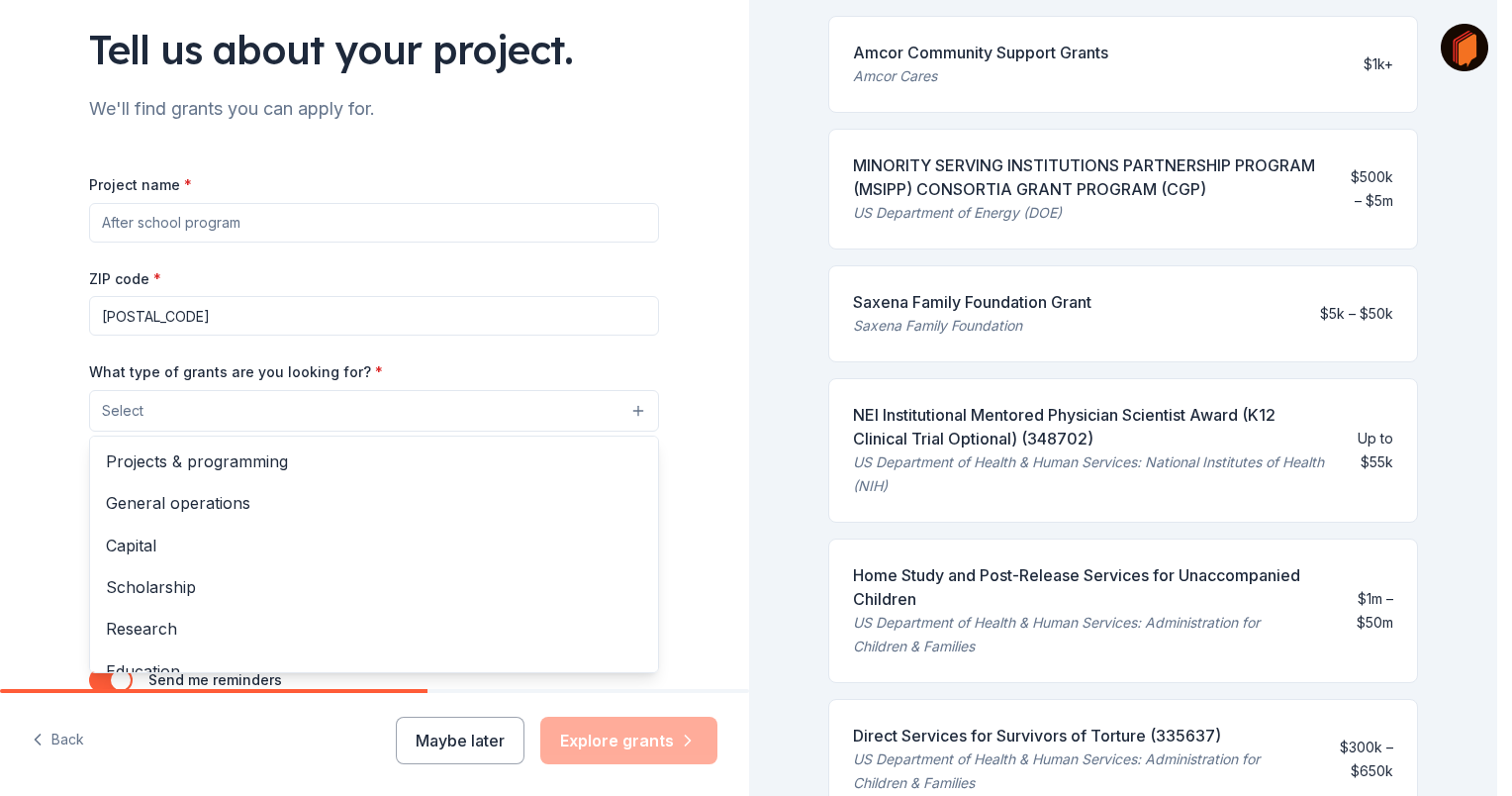 drag, startPoint x: 1489, startPoint y: 306, endPoint x: 1511, endPoint y: 517, distance: 212.14382 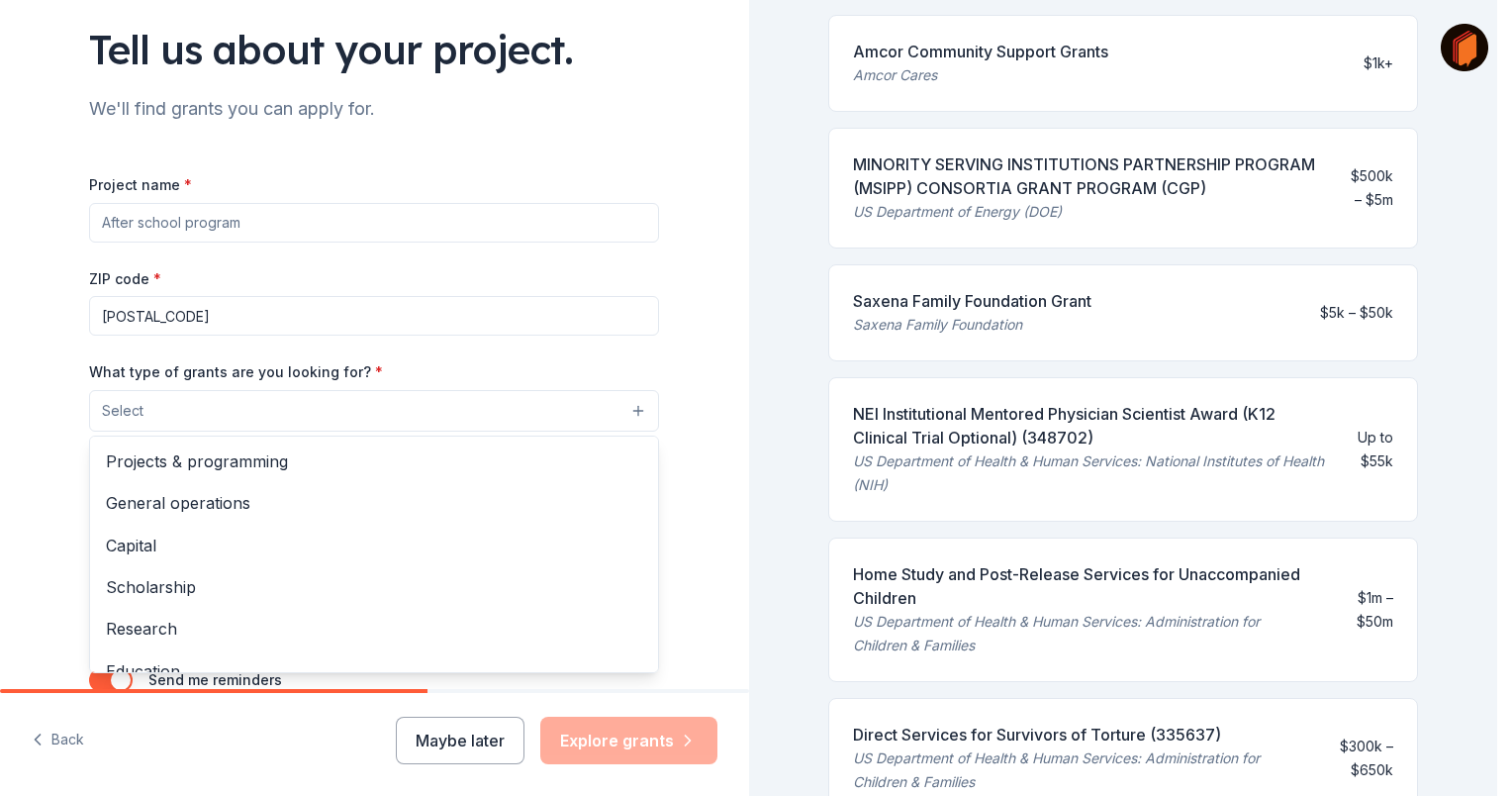 click on "Tell us about your project. We'll find grants you can apply for. Project name * ZIP code * [POSTAL_CODE] What type of grants are you looking for? * Select Projects & programming General operations Capital Scholarship Research Education Exhibitions Conference Training and capacity building Fellowship Other What is your project about? * We use this to match you to relevant grant opportunities.   See examples We recommend at least 300 characters to get the best grant matches. Send me reminders Email me reminders of grant application deadlines Back Maybe later Explore grants 269  applications are open Fill out your project details to apply to grants like: TSBCF Grant Program Troy Savings Bank Charitable Foundation Up to $200k The H. C. Gemmer Family Christian Foundation Grant The H.C. Gemmer Family Christian Foundation, Inc. Up to $3k Amcor Community Support Grants Amcor Cares $1k+ MINORITY SERVING INSTITUTIONS PARTNERSHIP PROGRAM (MSIPP) CONSORTIA GRANT PROGRAM (CGP) US Department of Energy (DOE) $500k – $5m ;" at bounding box center [756, 398] 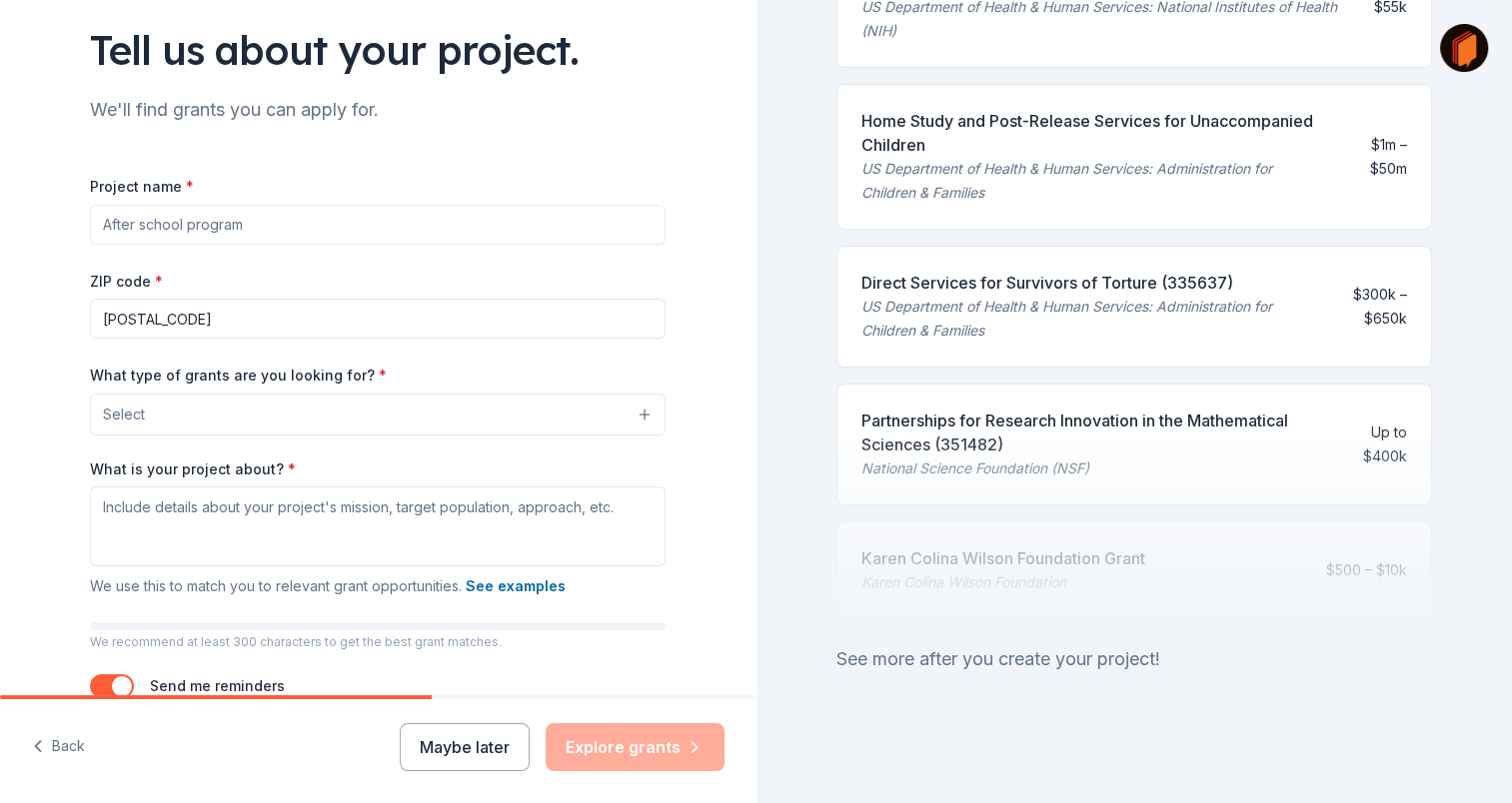 scroll, scrollTop: 0, scrollLeft: 0, axis: both 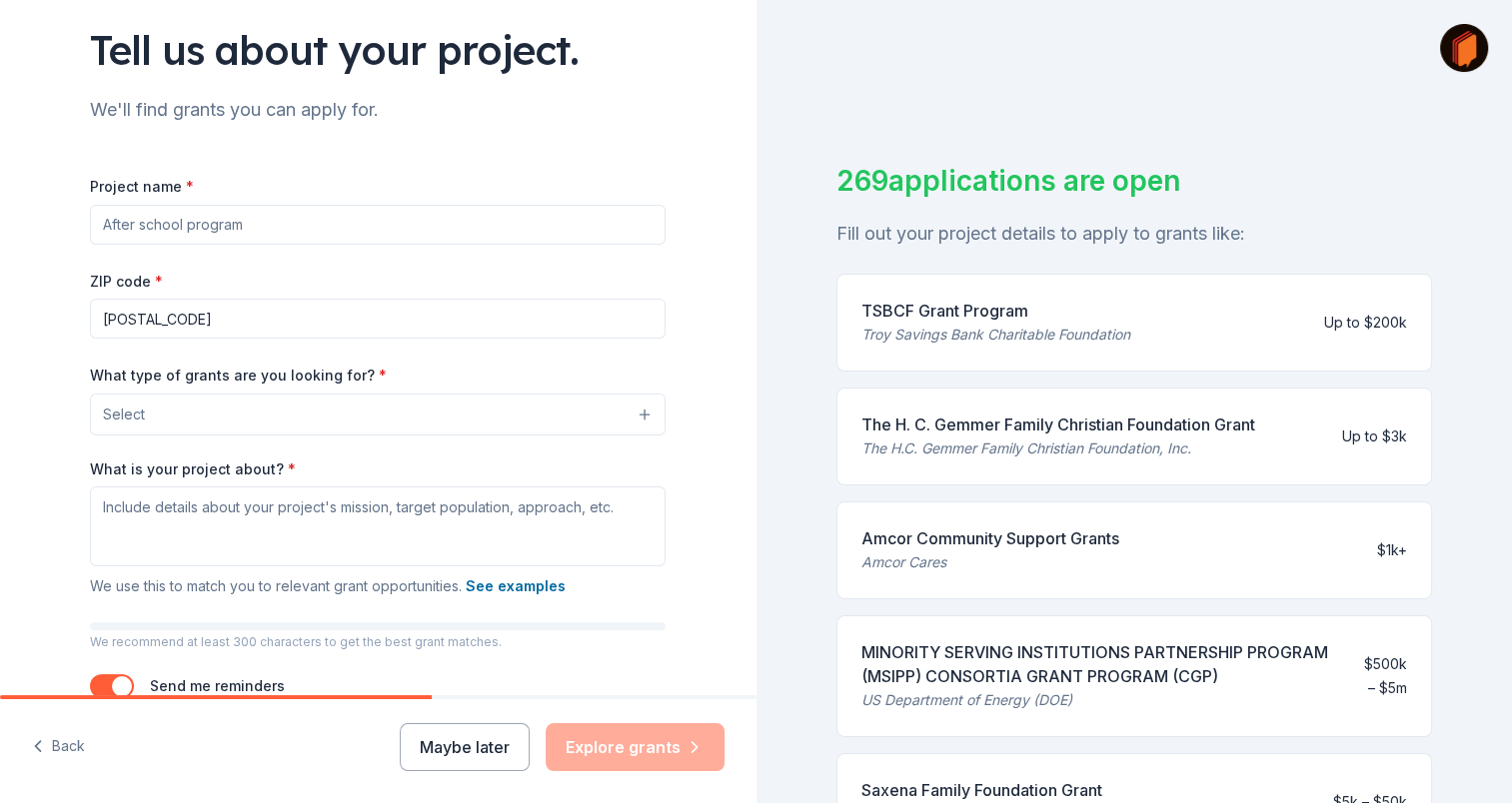 click on "Project name *" at bounding box center (378, 225) 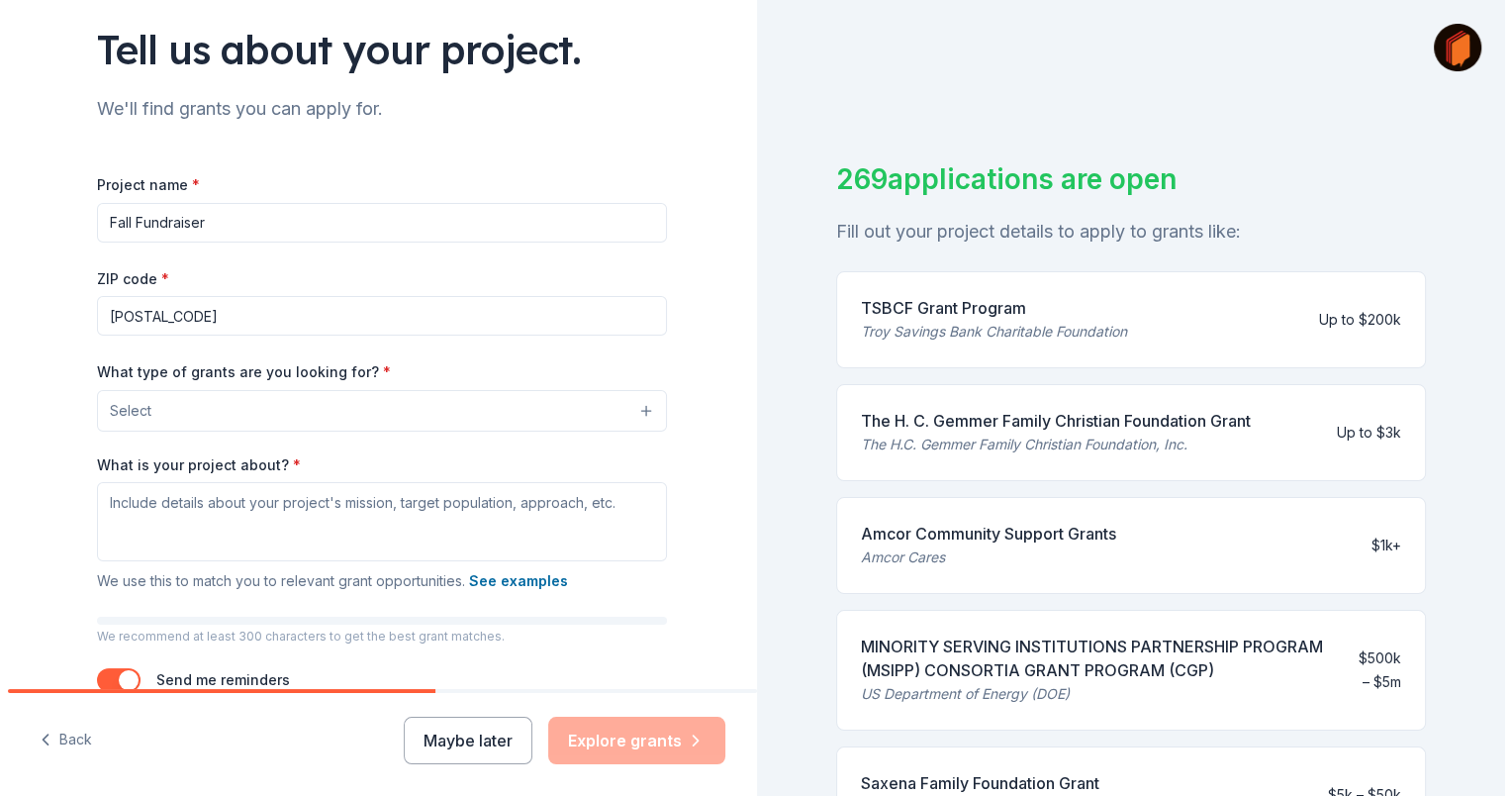 scroll, scrollTop: 233, scrollLeft: 0, axis: vertical 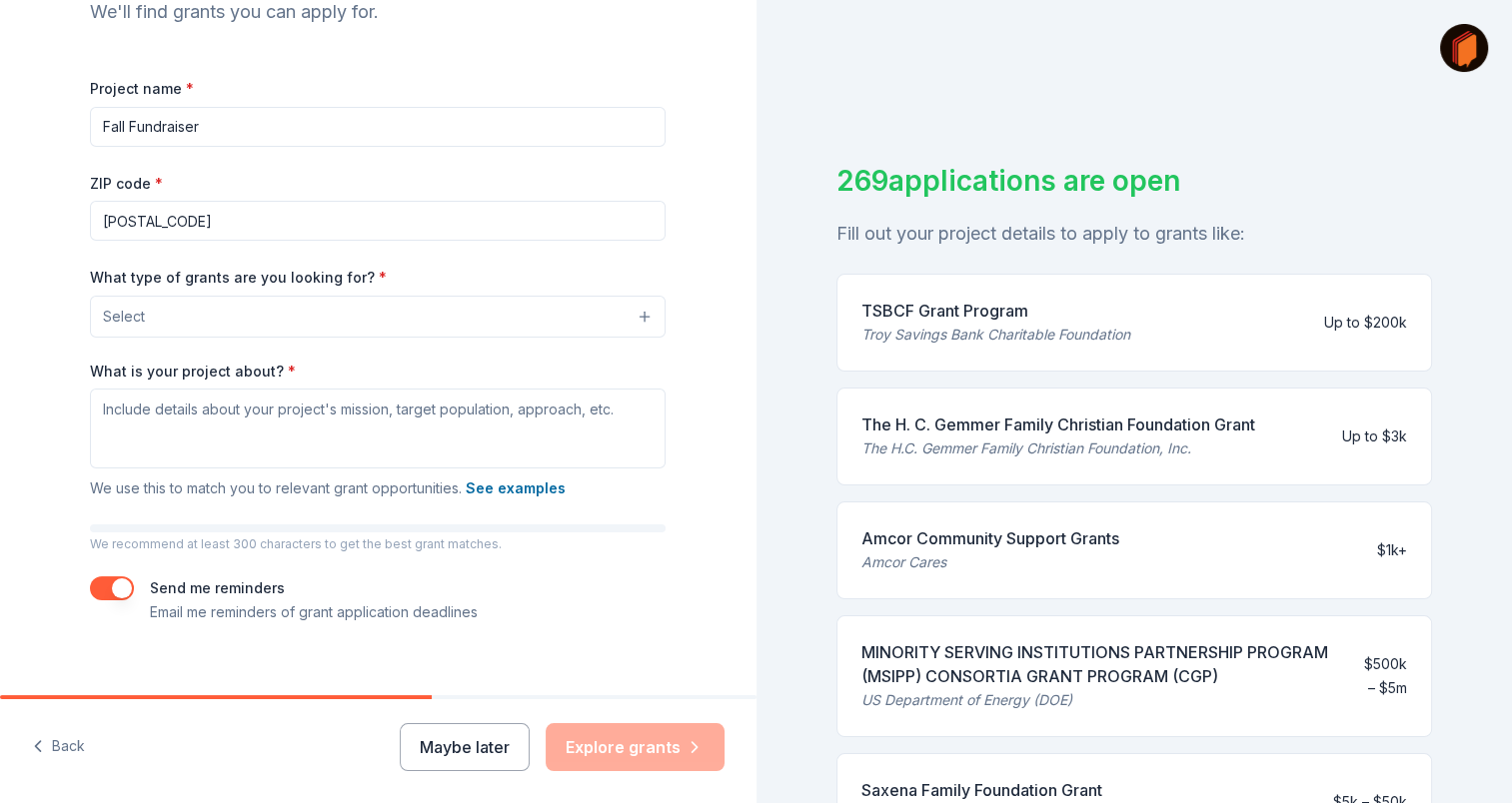 click on "Select" at bounding box center (378, 317) 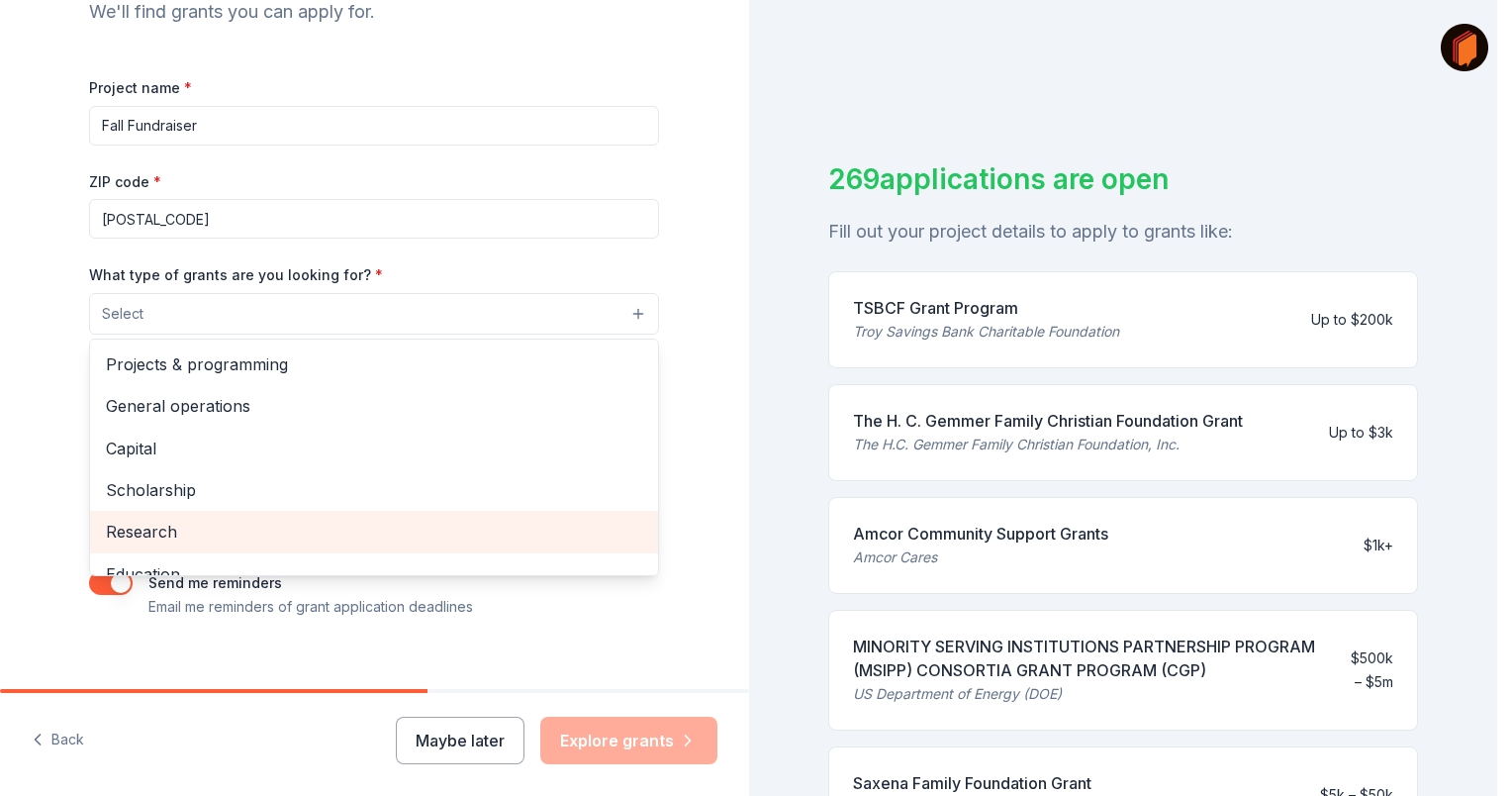 scroll, scrollTop: 234, scrollLeft: 0, axis: vertical 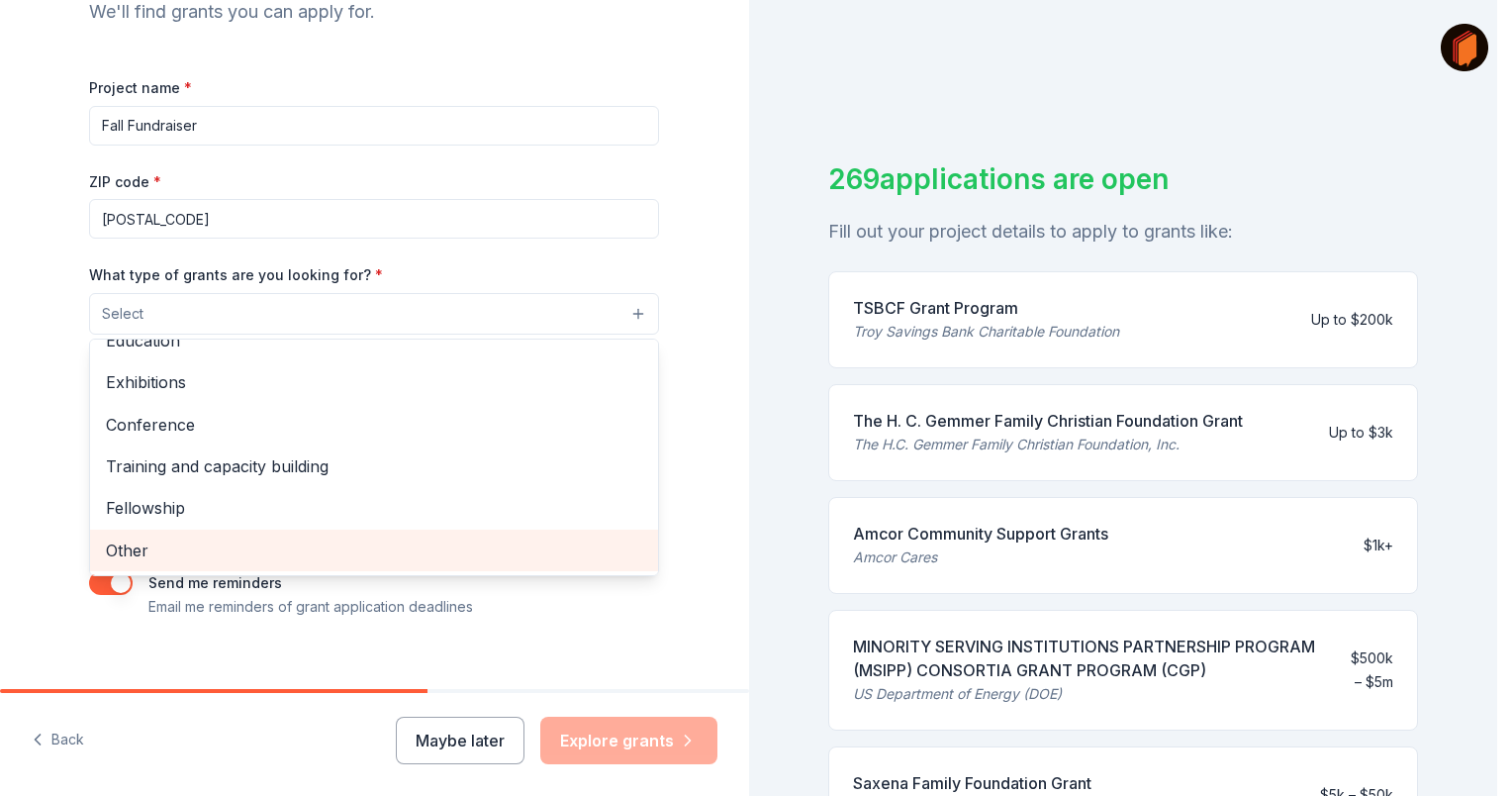 click on "Other" at bounding box center [374, 550] 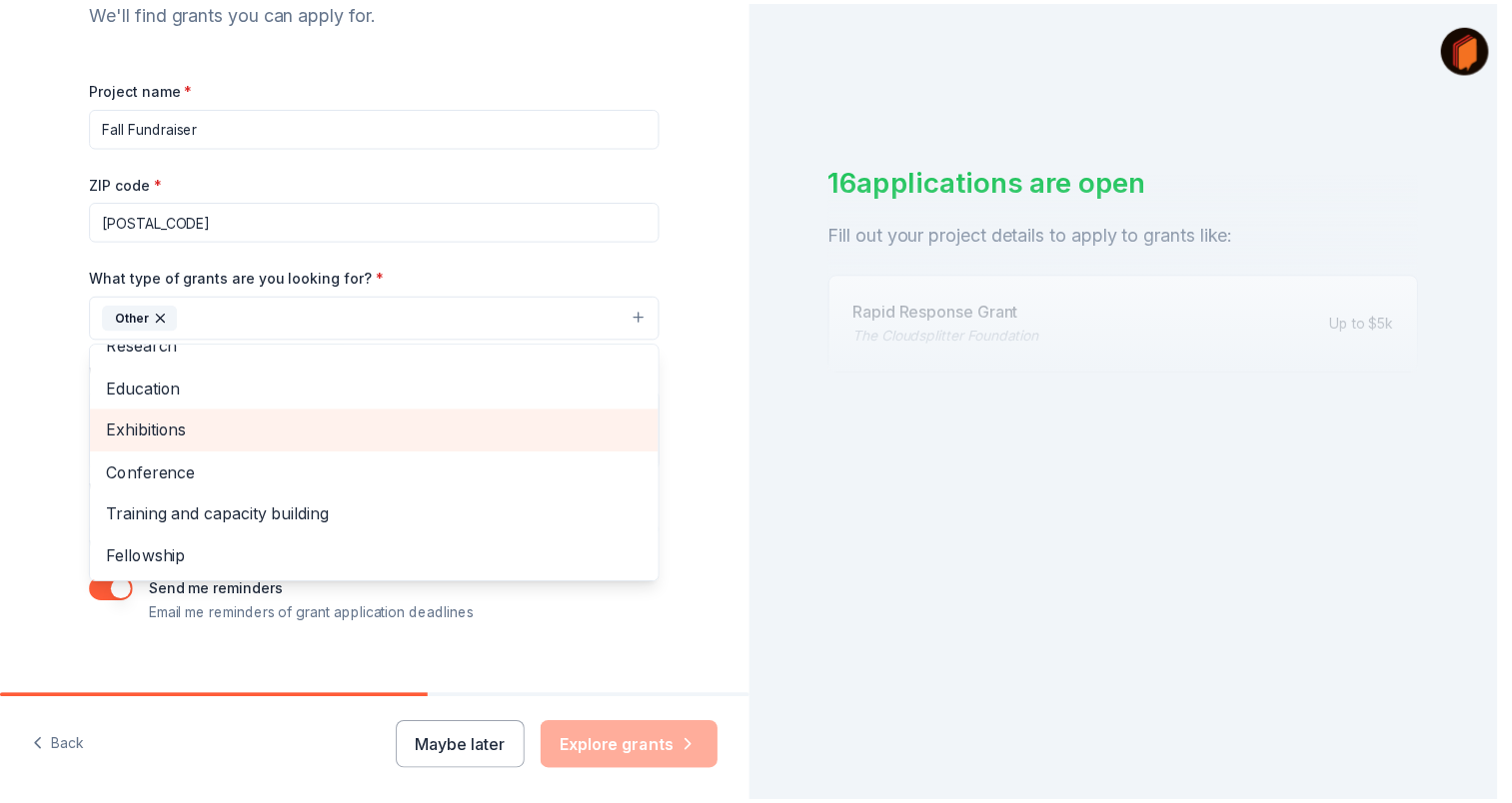 scroll, scrollTop: 0, scrollLeft: 0, axis: both 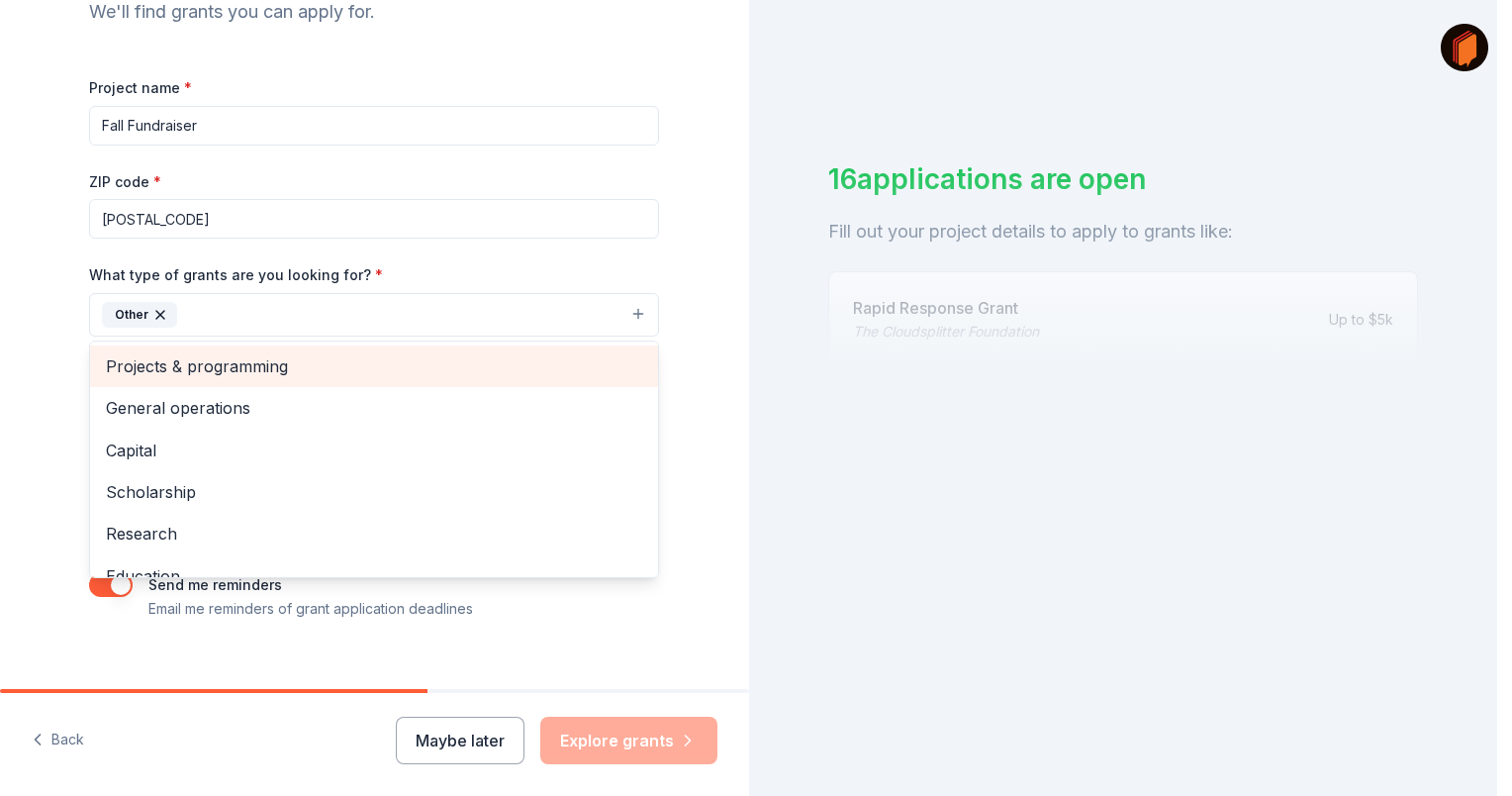 click on "Projects & programming" at bounding box center (374, 366) 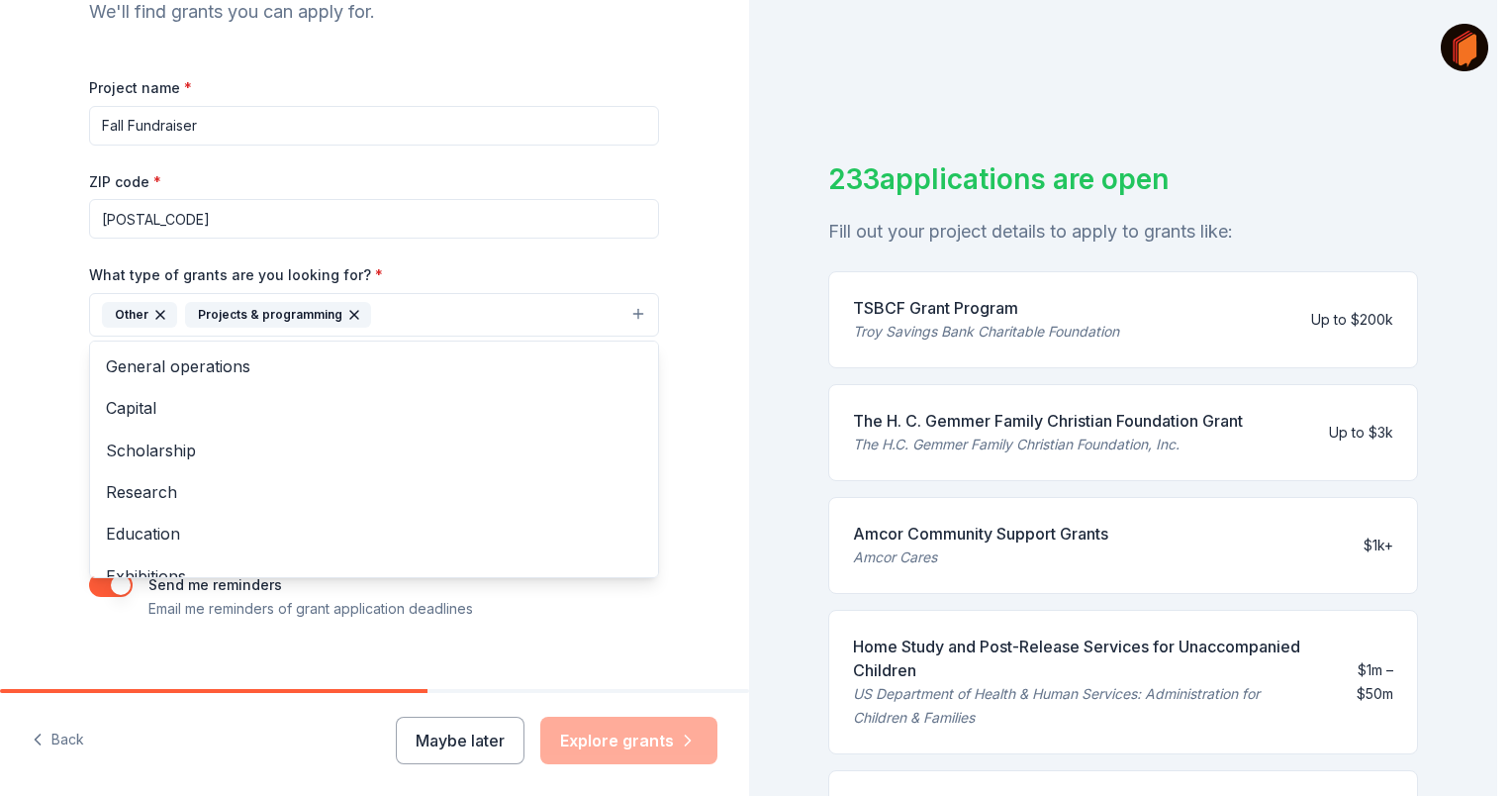 click on "Tell us about your project. We'll find grants you can apply for. Project name * Fall Fundraiser ZIP code * [ZIP] What type of grants are you looking for? * Other Projects & programming General operations Capital Scholarship Research Education Exhibitions Conference Training and capacity building Fellowship What is your project about? * We use this to match you to relevant grant opportunities. See examples We recommend at least 300 characters to get the best grant matches. Send me reminders Email me reminders of grant application deadlines" at bounding box center [374, 242] 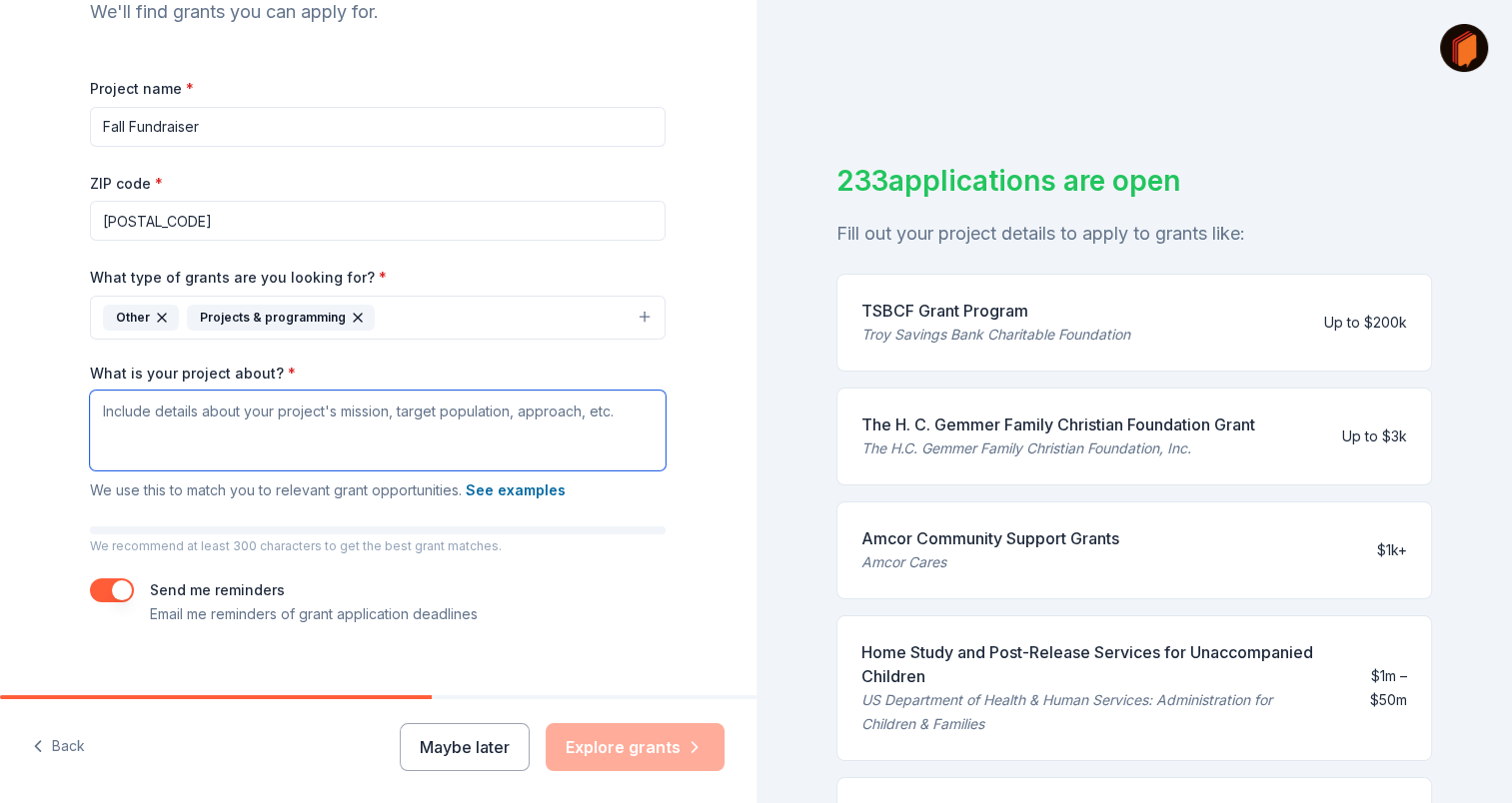 click on "What is your project about? *" at bounding box center [378, 430] 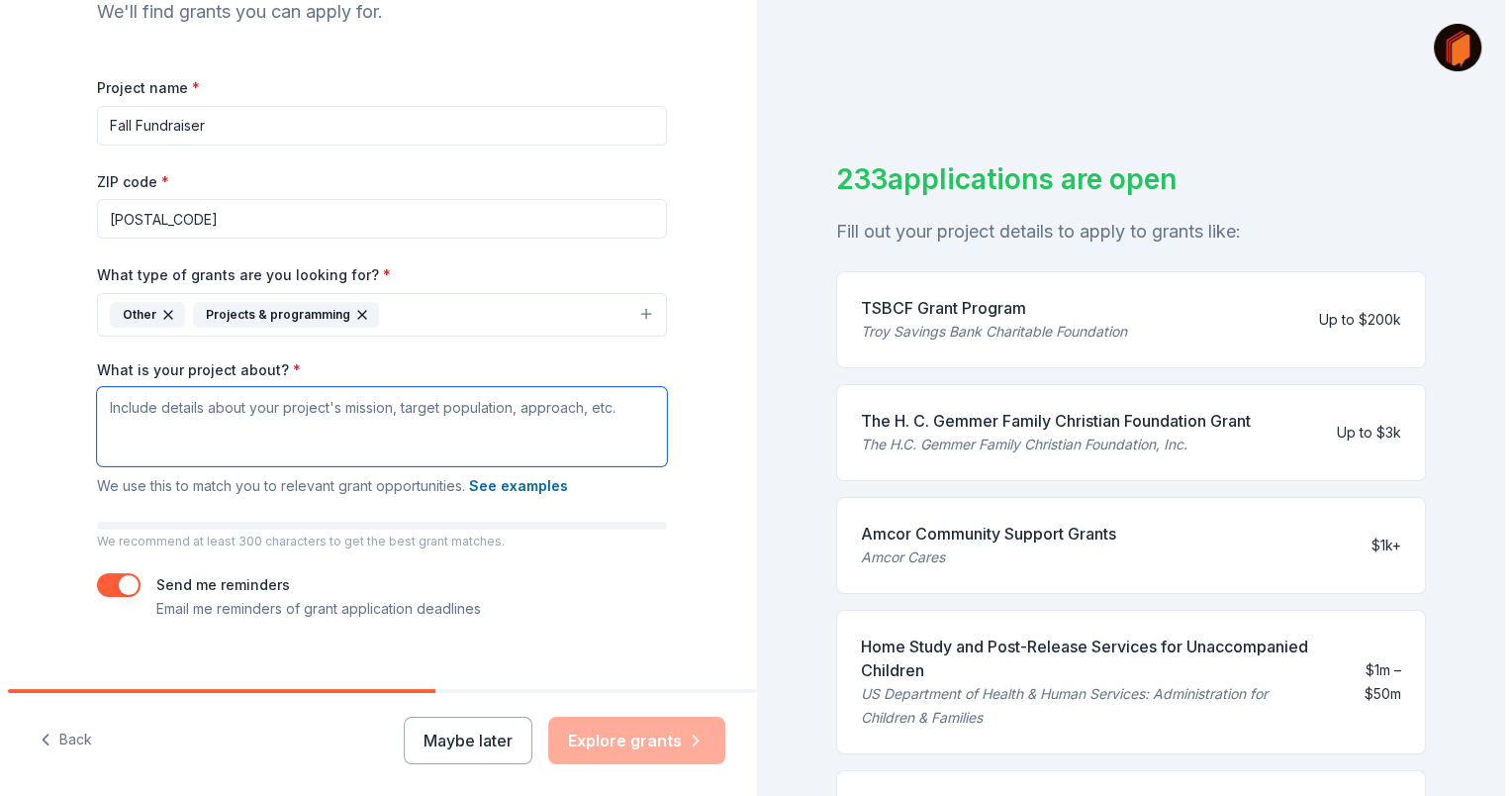 scroll, scrollTop: 259, scrollLeft: 0, axis: vertical 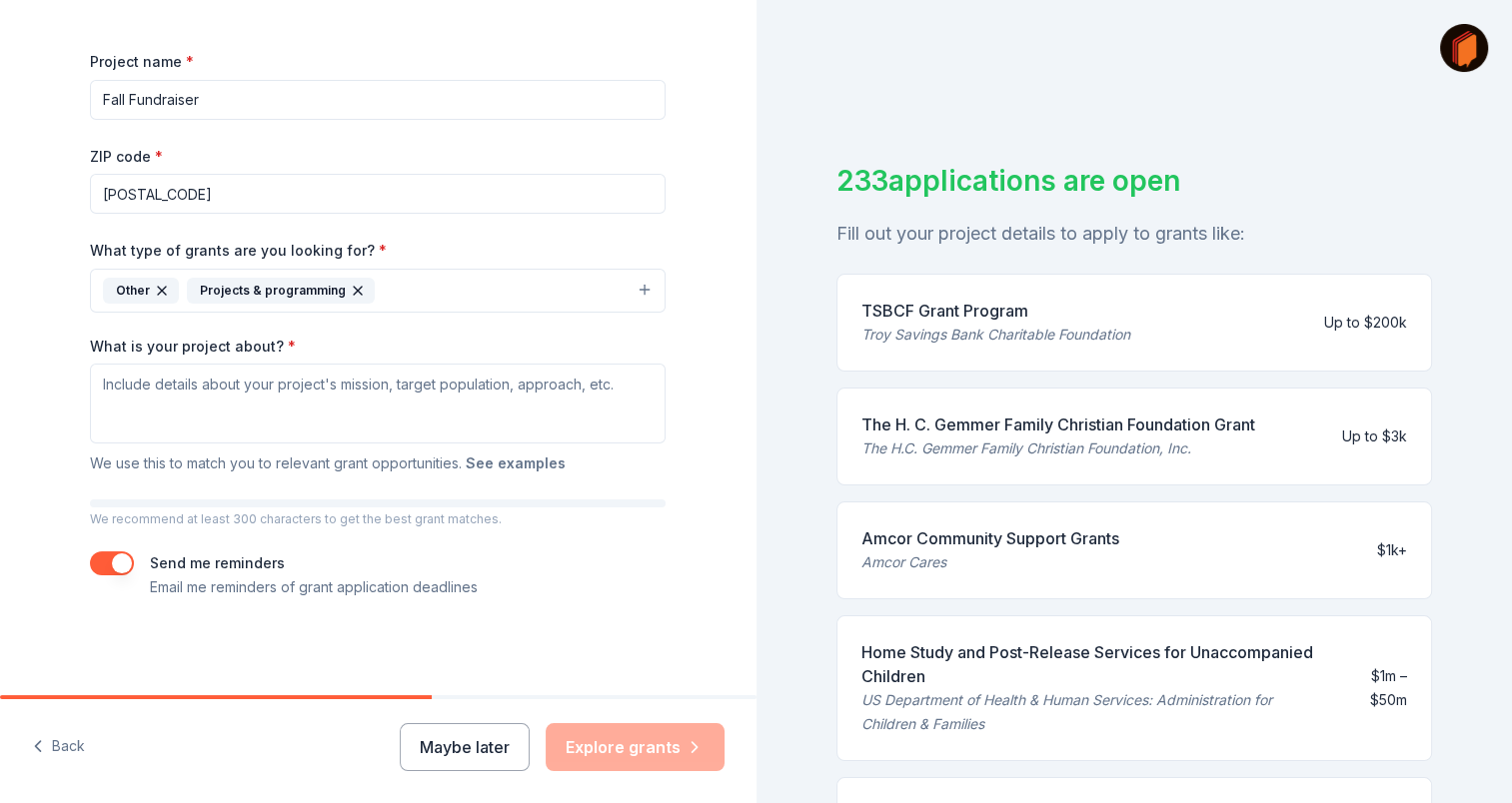click on "See examples" at bounding box center (516, 463) 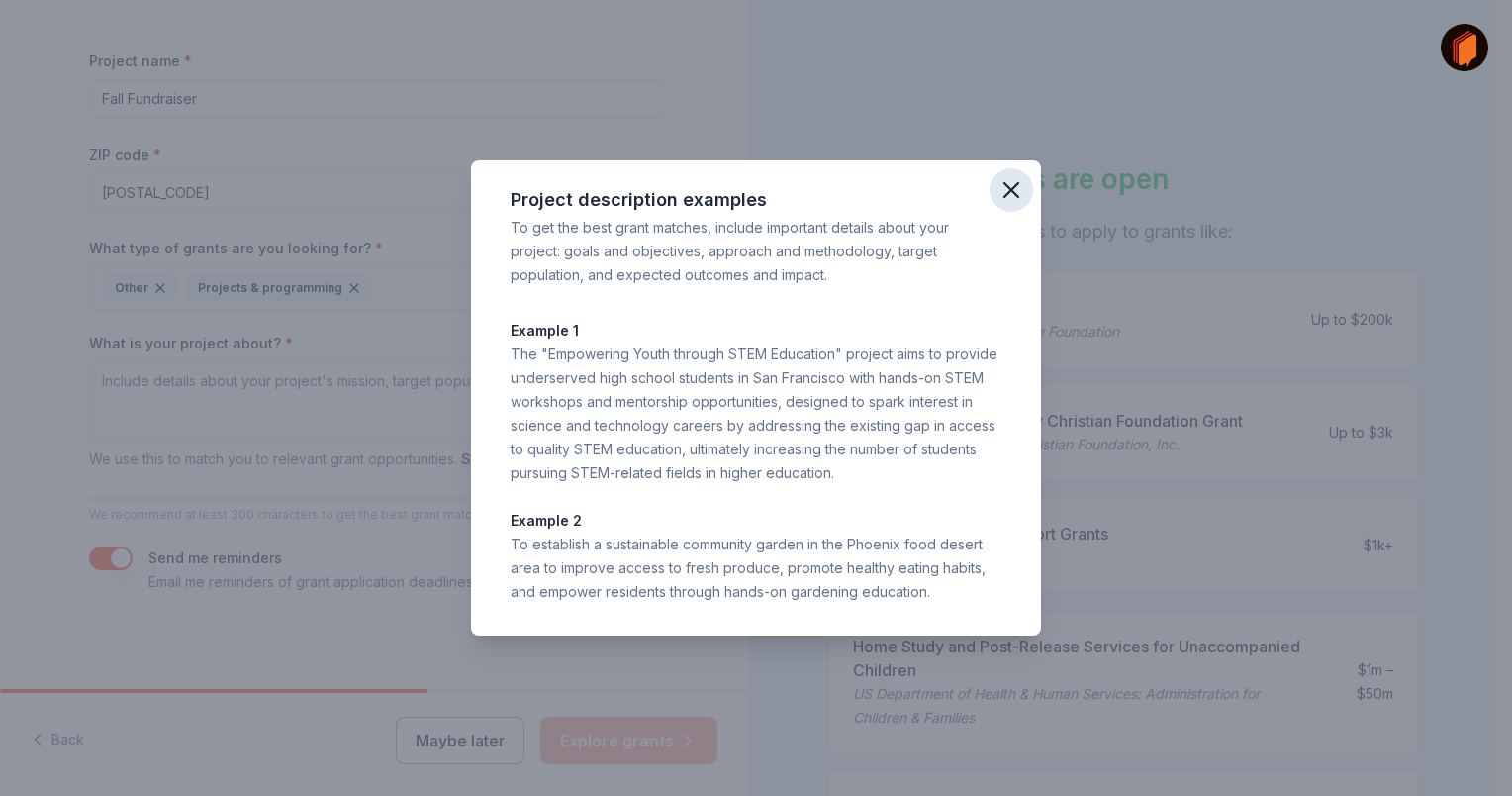click 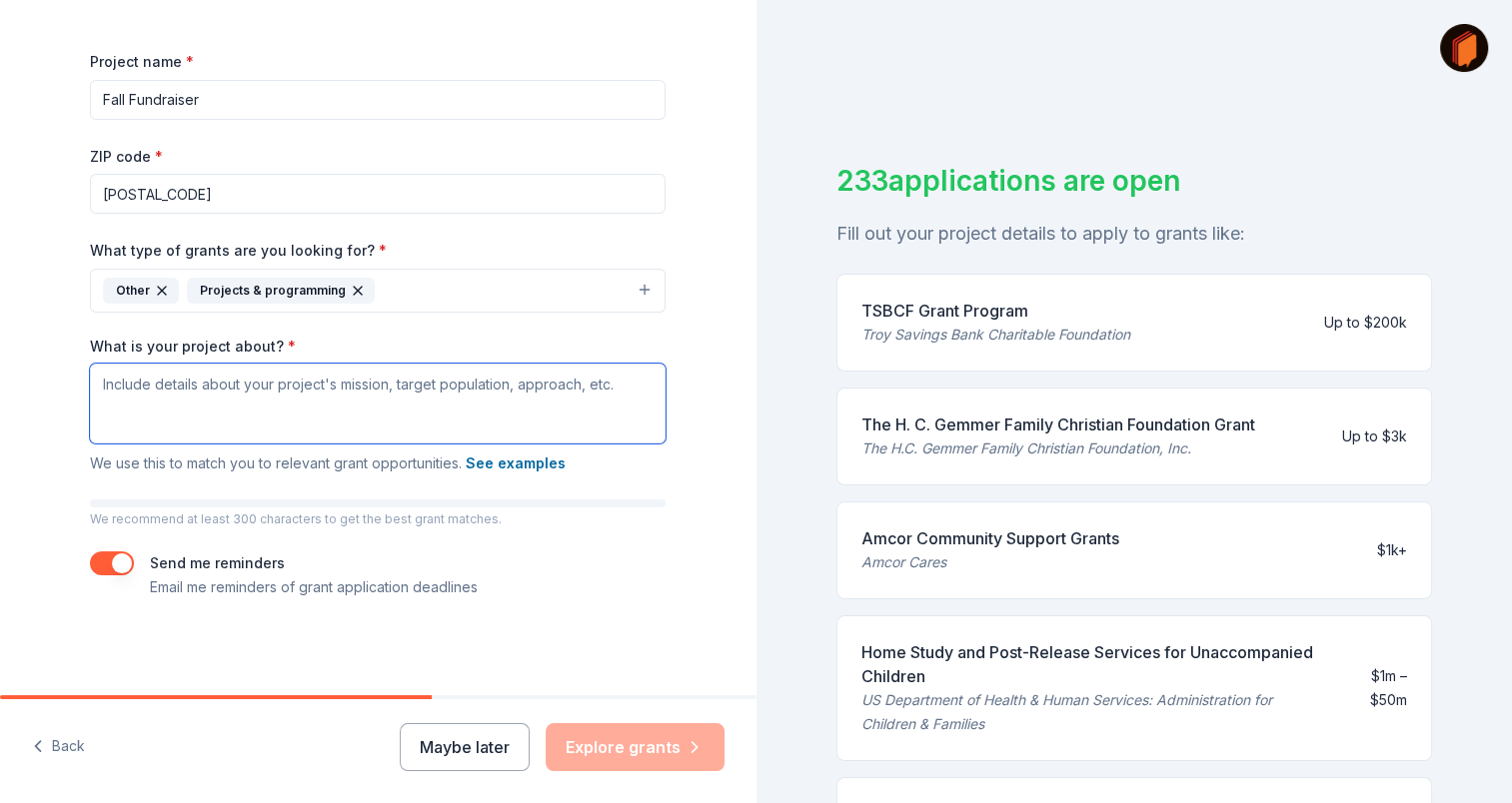 click on "What is your project about? *" at bounding box center (378, 403) 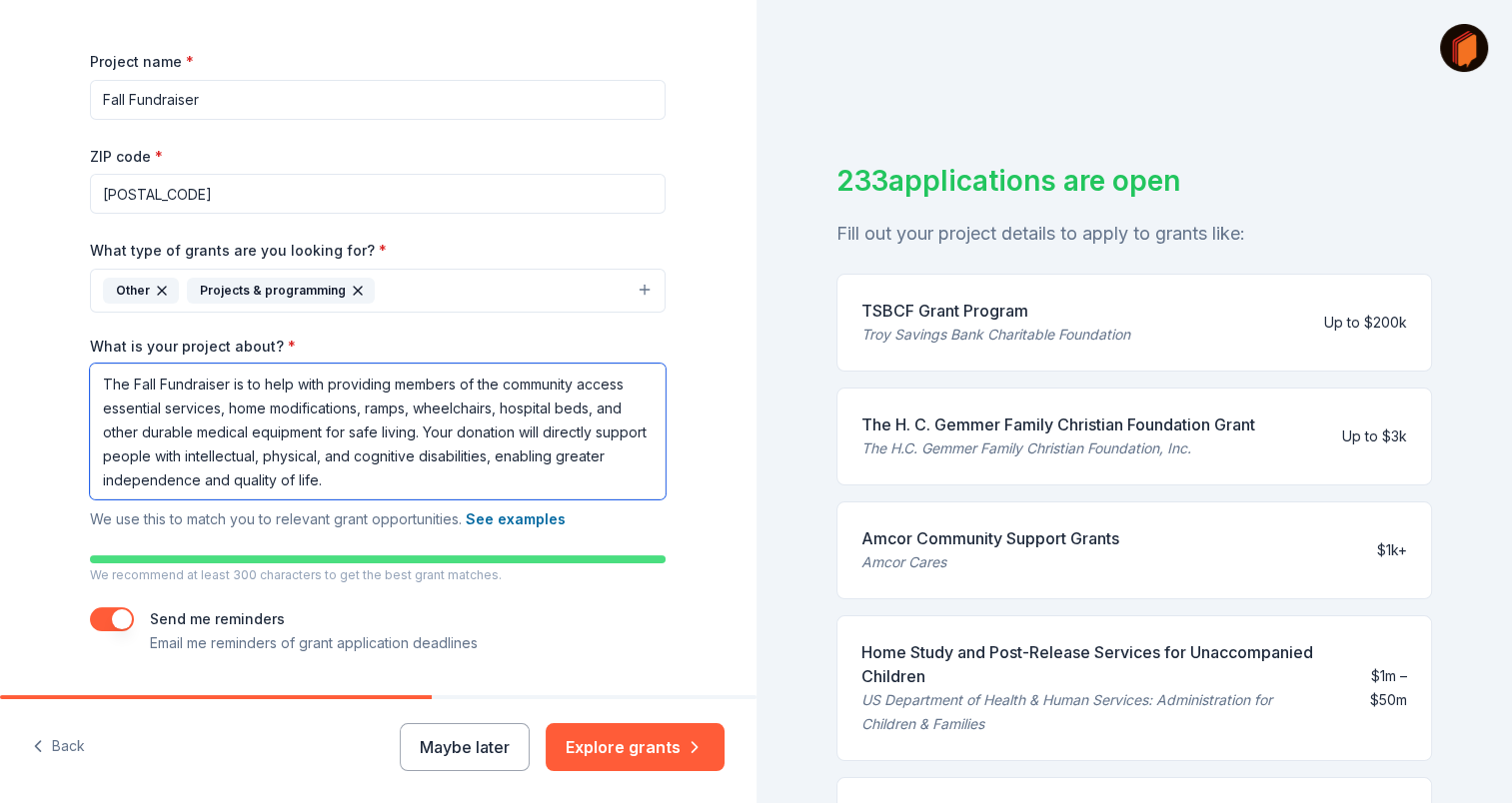 click on "The Fall Fundraiser is to help with providing members of the community access essential services, home modifications, ramps, wheelchairs, hospital beds, and other durable medical equipment for safe living. Your donation will directly support people with intellectual, physical, and cognitive disabilities, enabling greater independence and quality of life." at bounding box center (378, 431) 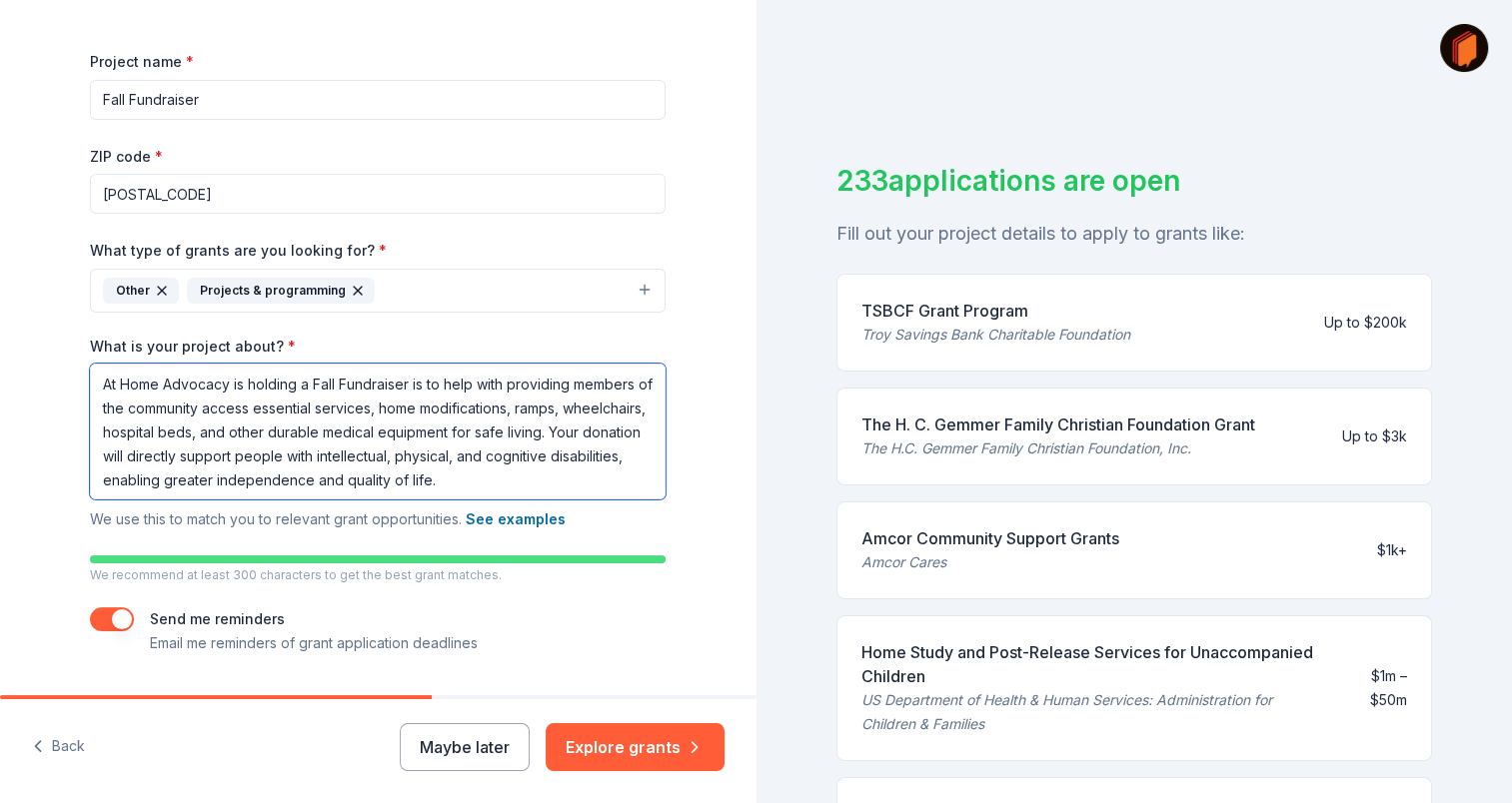 click on "At Home Advocacy is holding a Fall Fundraiser is to help with providing members of the community access essential services, home modifications, ramps, wheelchairs, hospital beds, and other durable medical equipment for safe living. Your donation will directly support people with intellectual, physical, and cognitive disabilities, enabling greater independence and quality of life." at bounding box center [378, 431] 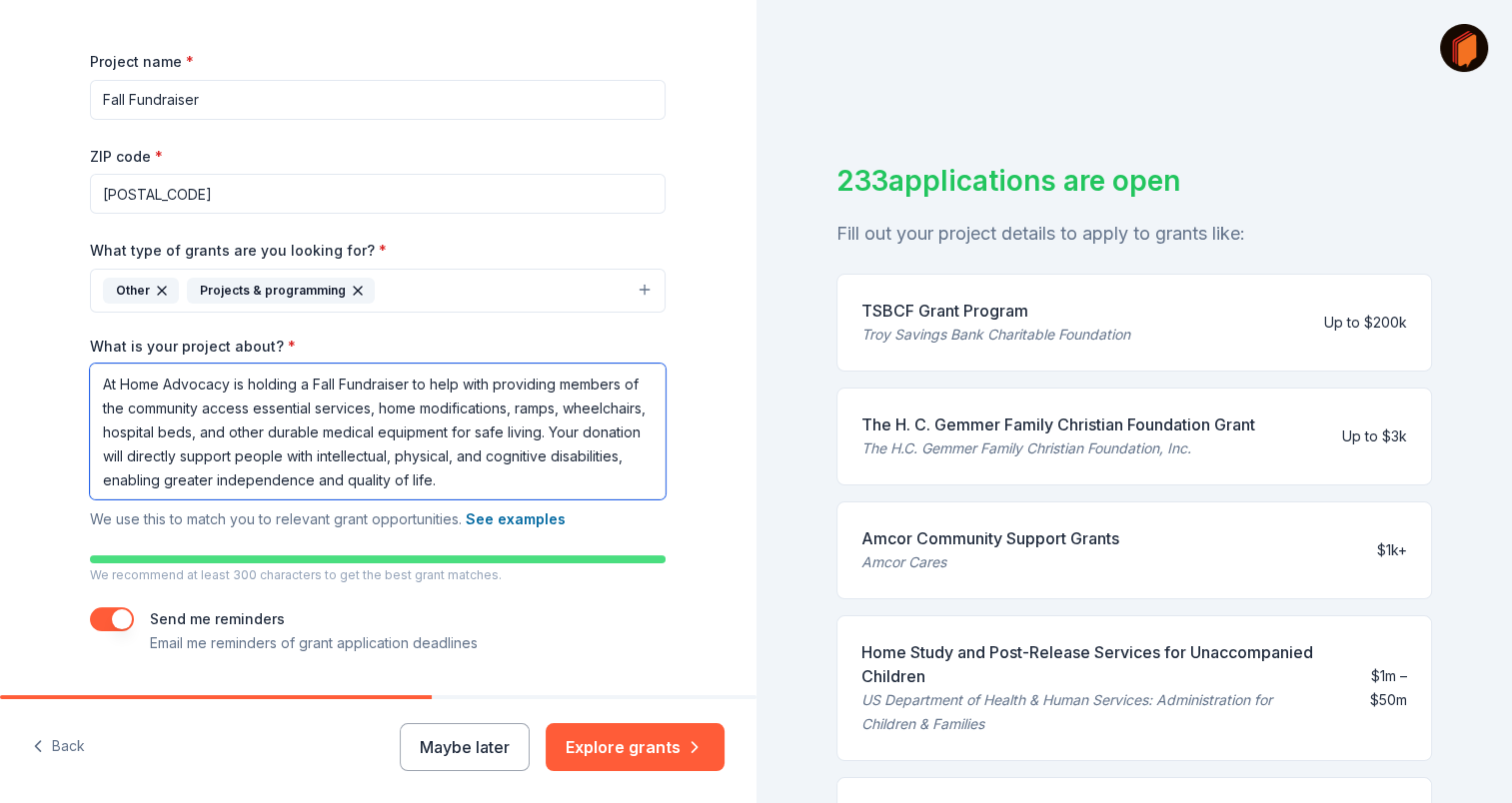 click on "At Home Advocacy is holding a Fall Fundraiser to help with providing members of the community access essential services, home modifications, ramps, wheelchairs, hospital beds, and other durable medical equipment for safe living. Your donation will directly support people with intellectual, physical, and cognitive disabilities, enabling greater independence and quality of life." at bounding box center (378, 431) 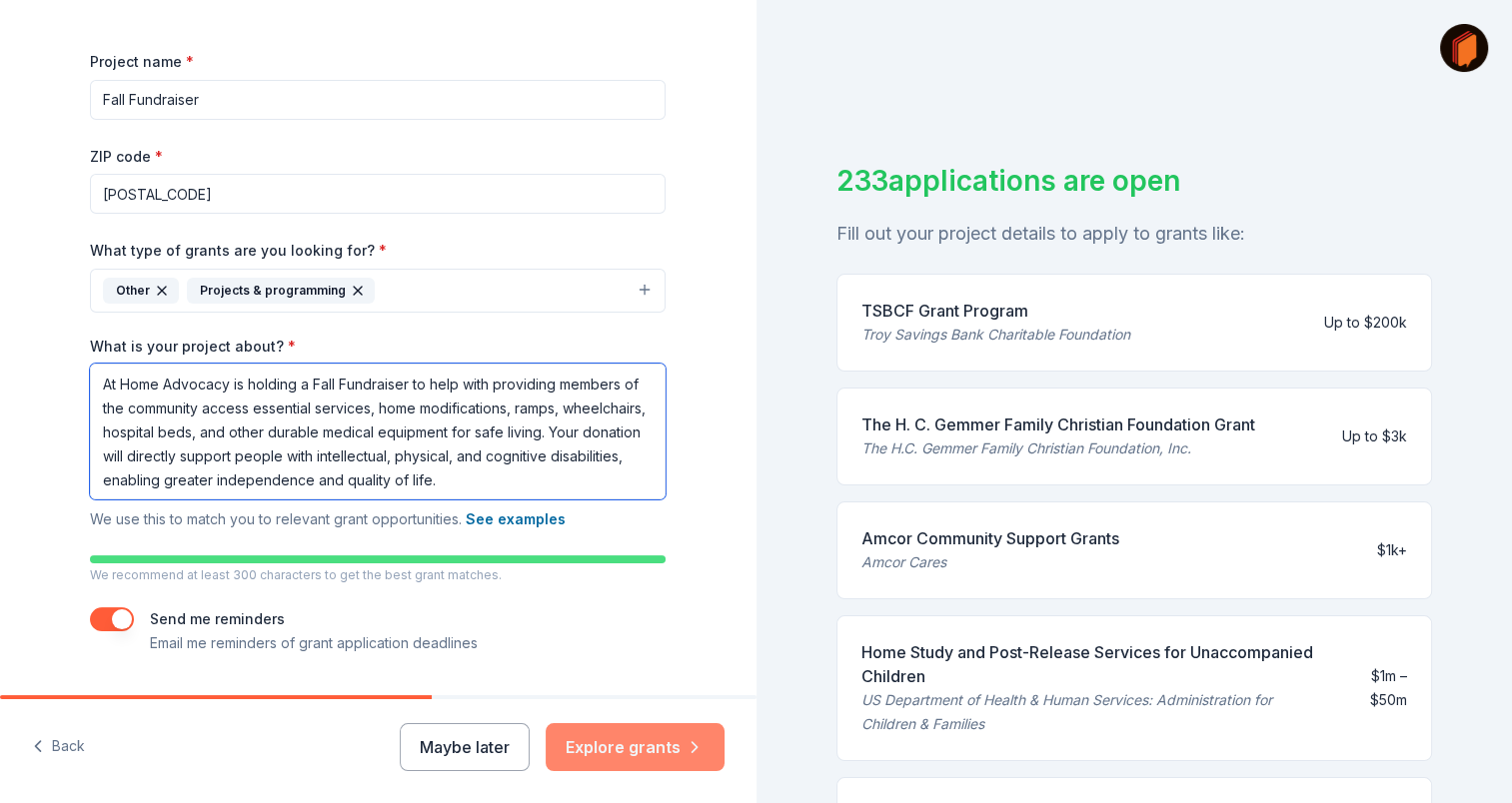 type on "At Home Advocacy is holding a Fall Fundraiser to help with providing members of the community access essential services, home modifications, ramps, wheelchairs, hospital beds, and other durable medical equipment for safe living. Your donation will directly support people with intellectual, physical, and cognitive disabilities, enabling greater independence and quality of life." 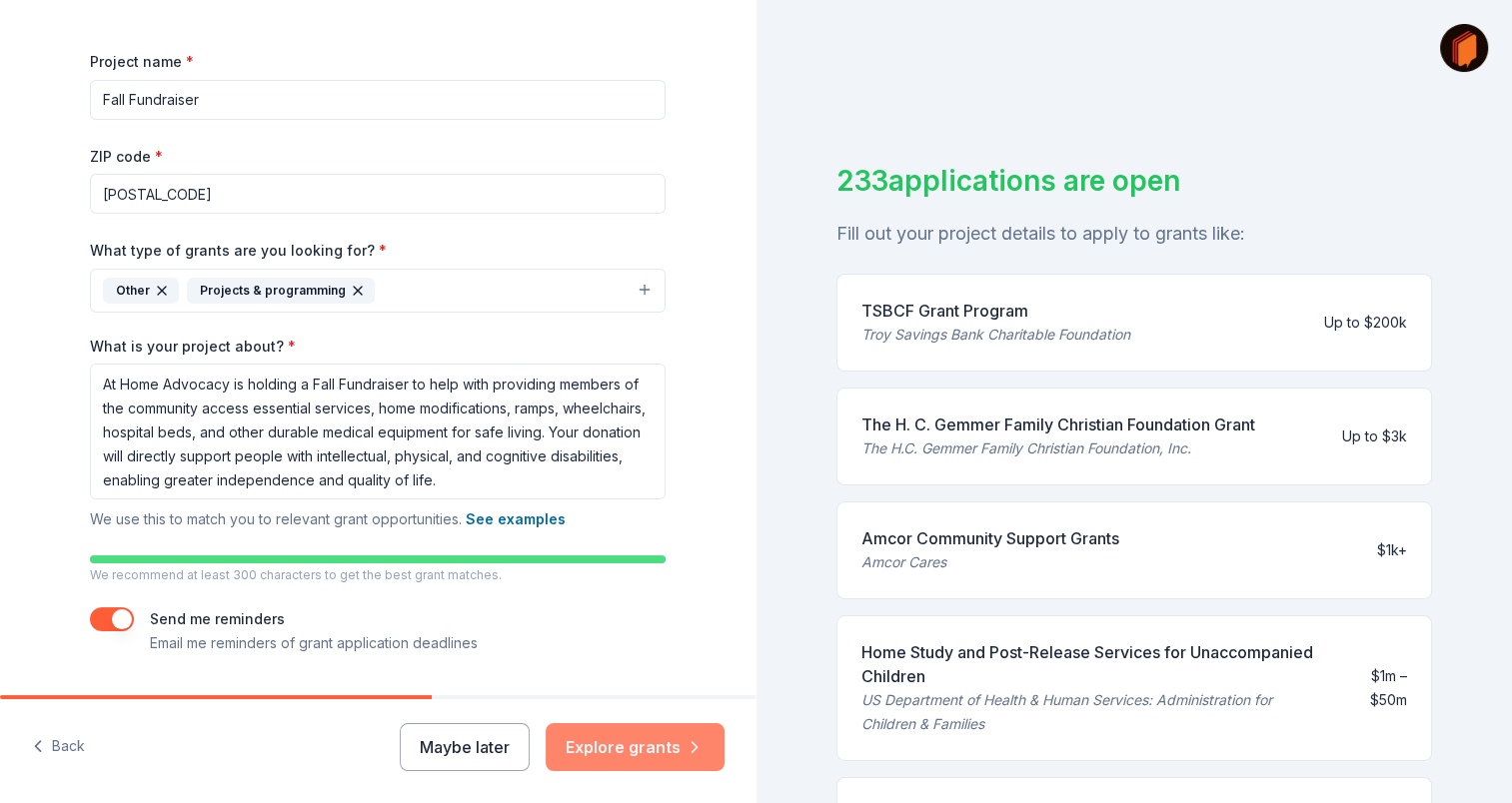 click on "Explore grants" at bounding box center [635, 747] 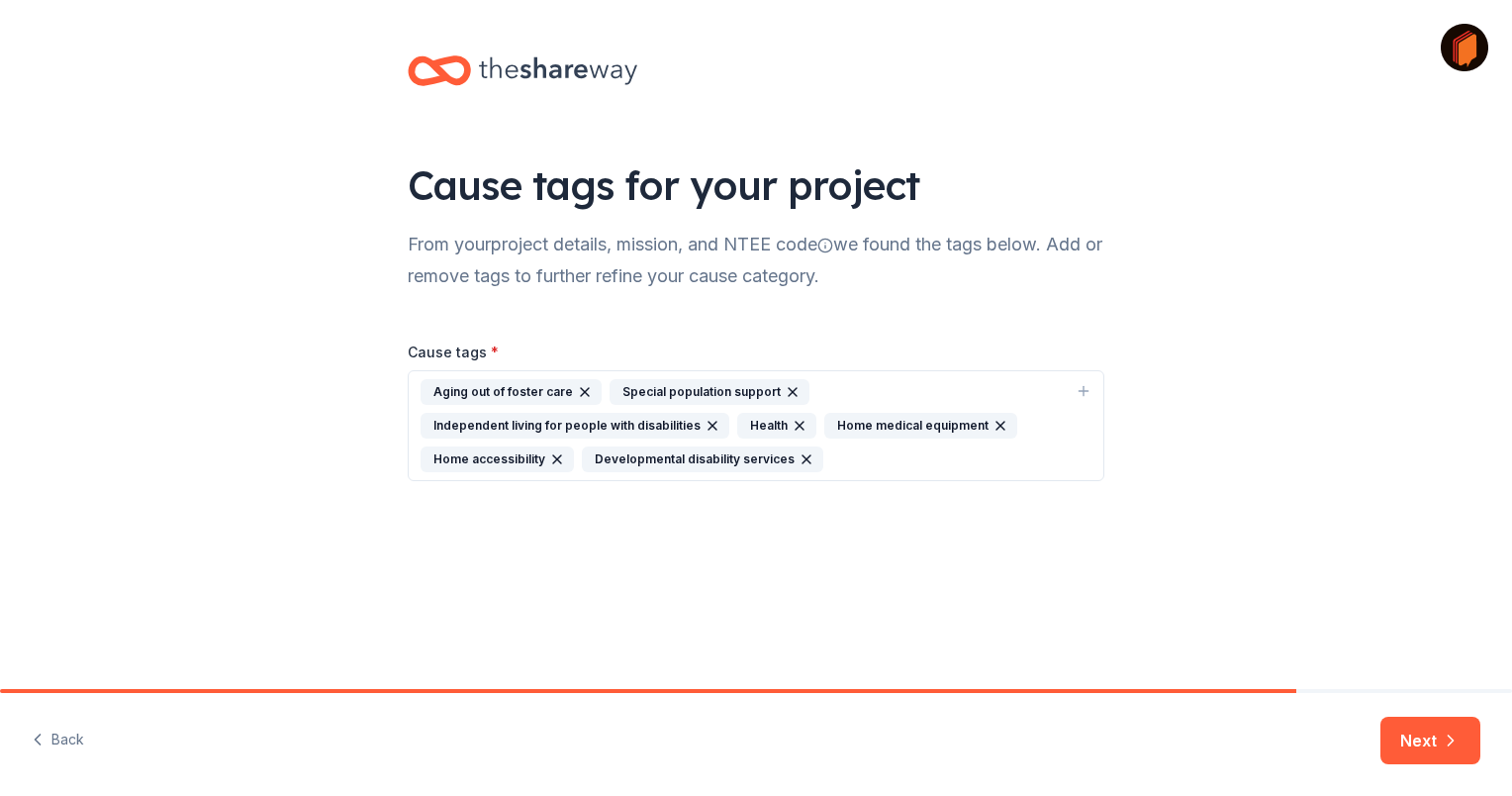click on "Independent living for people with disabilities" at bounding box center (575, 426) 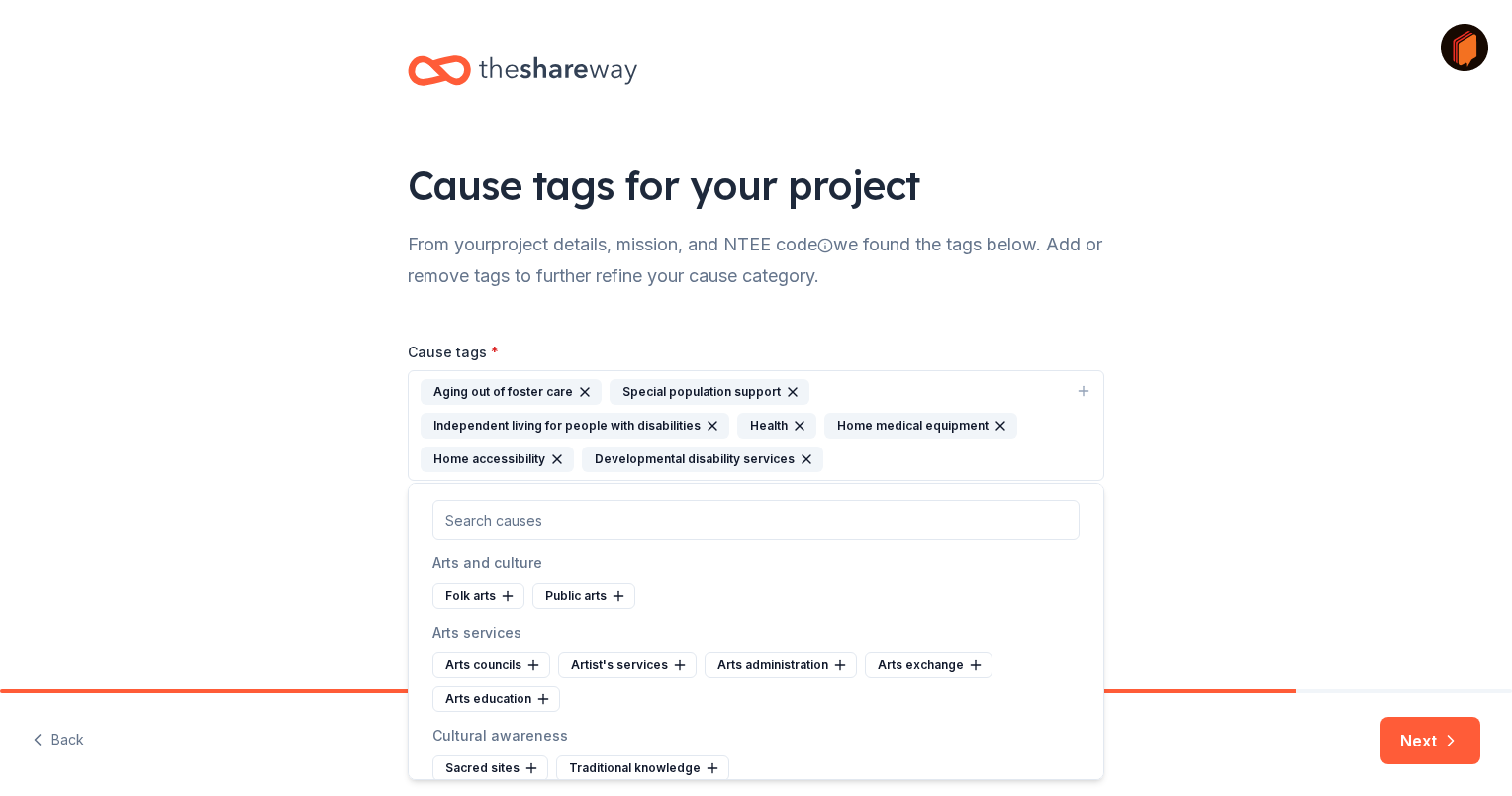 click 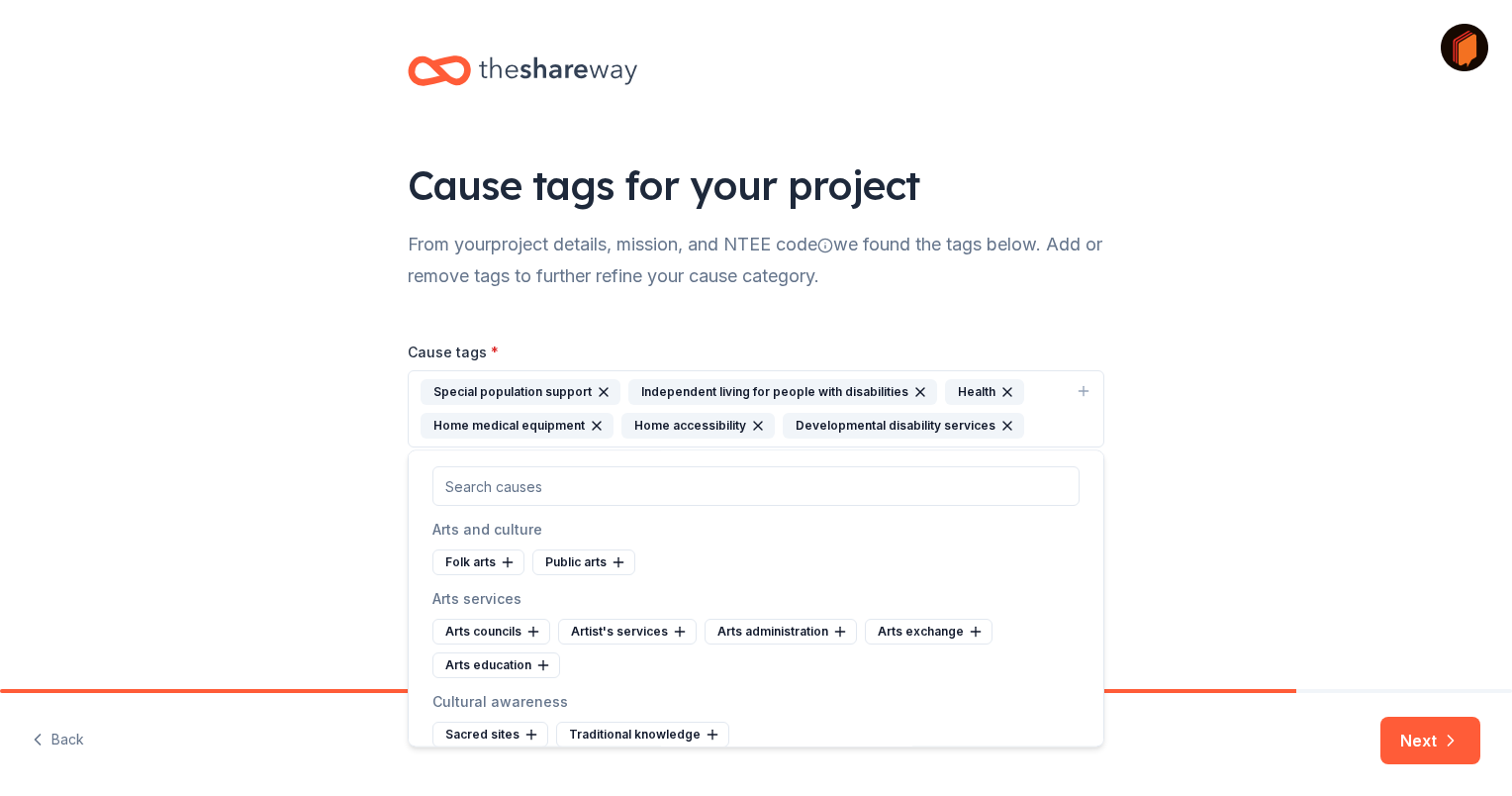 click 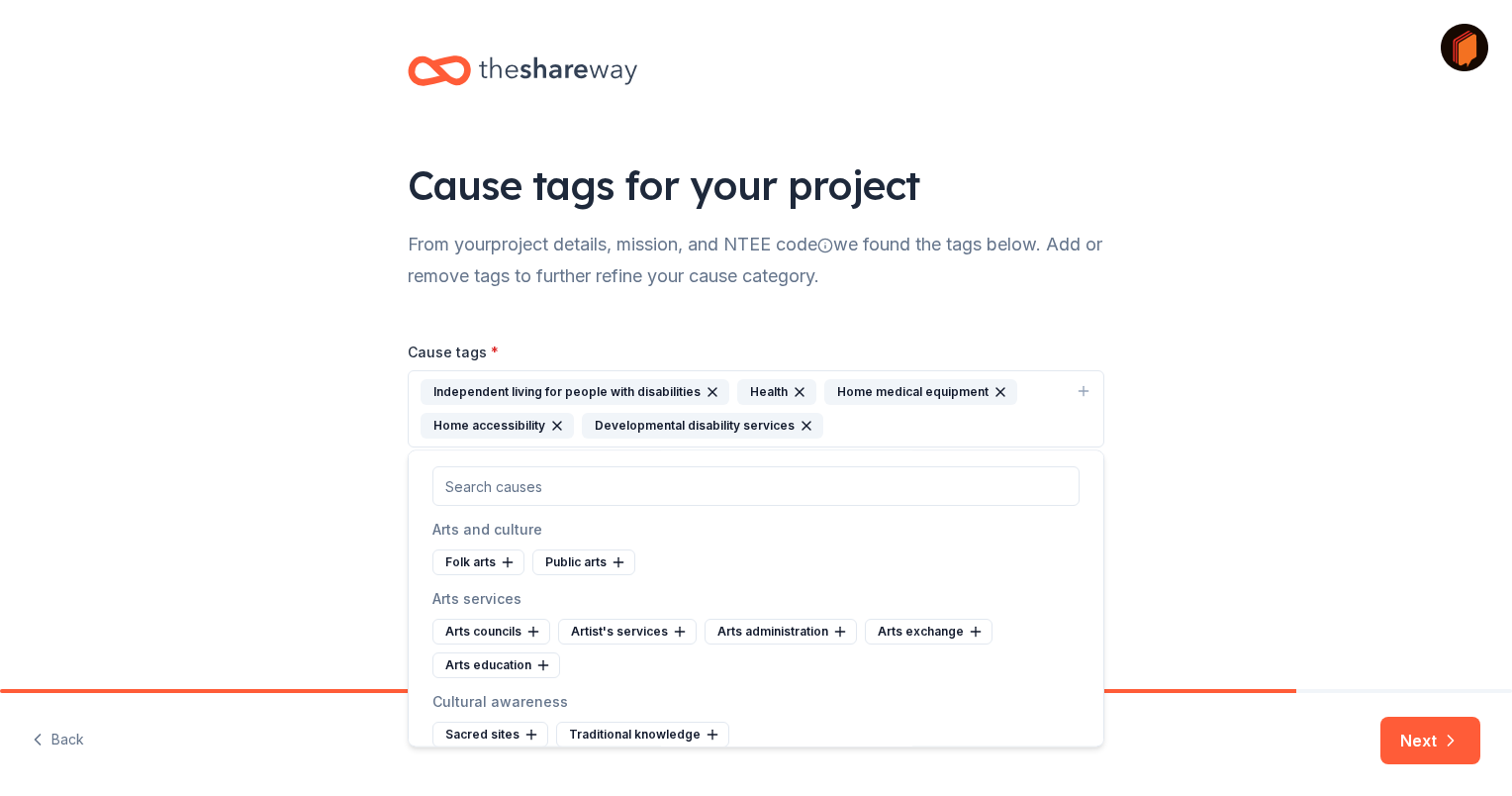 click on "Cause tags for your project From your project details, mission, and NTEE code we found the tags below. Add or remove tags to further refine your cause category. Cause tags * Independent living for people with disabilities Health Home medical equipment Home accessibility Developmental disability services" at bounding box center [756, 271] 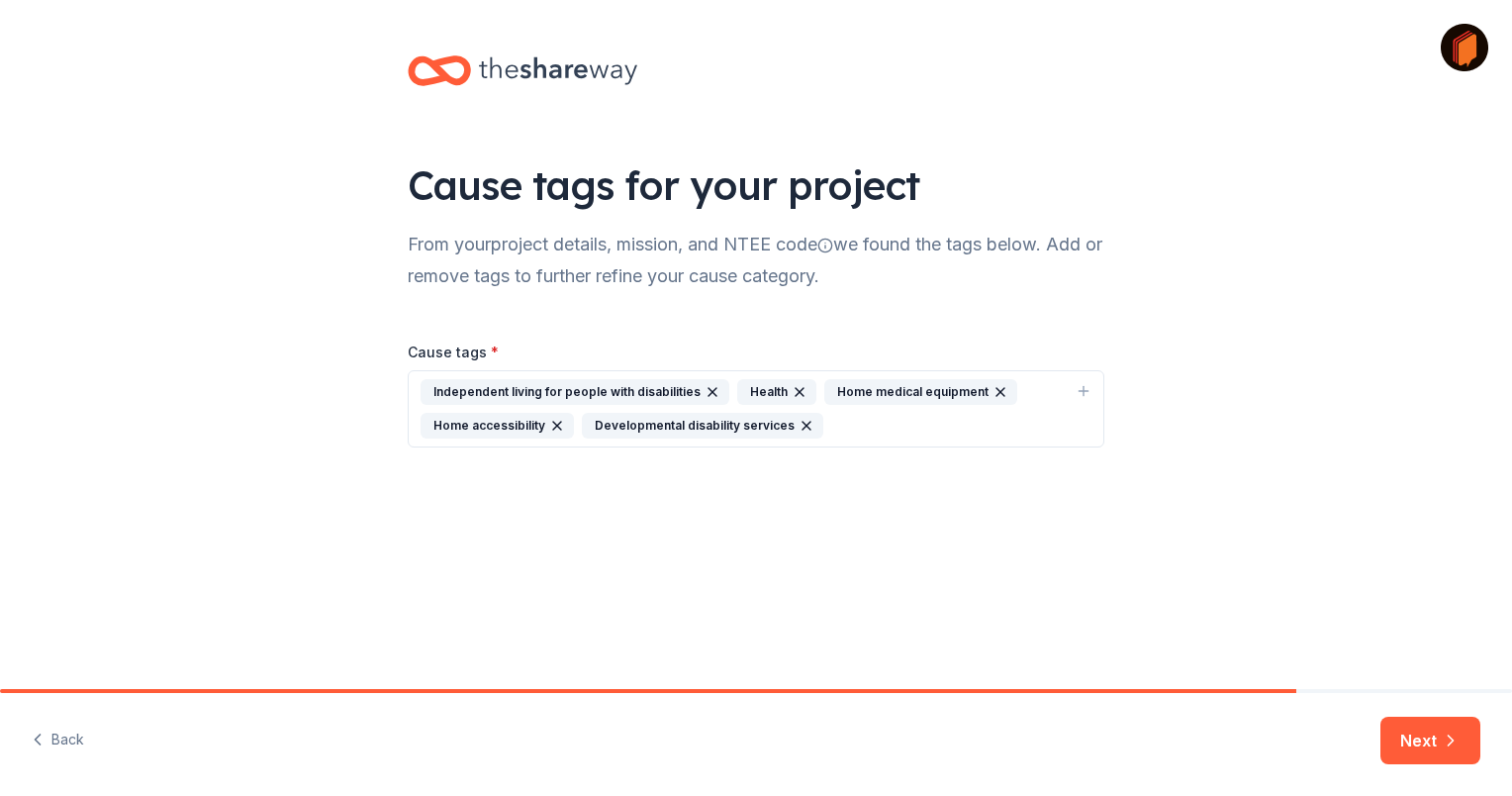 click 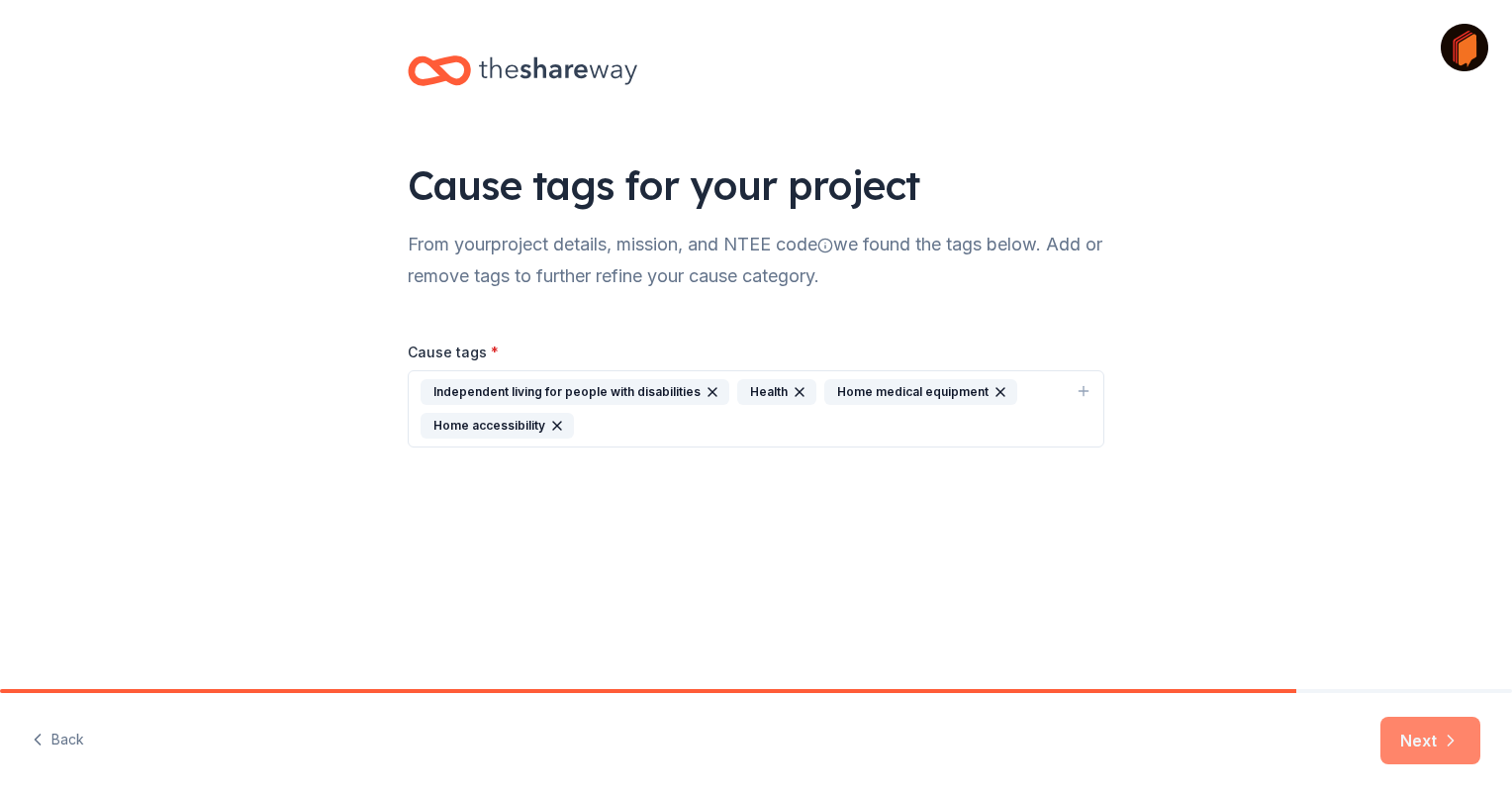click 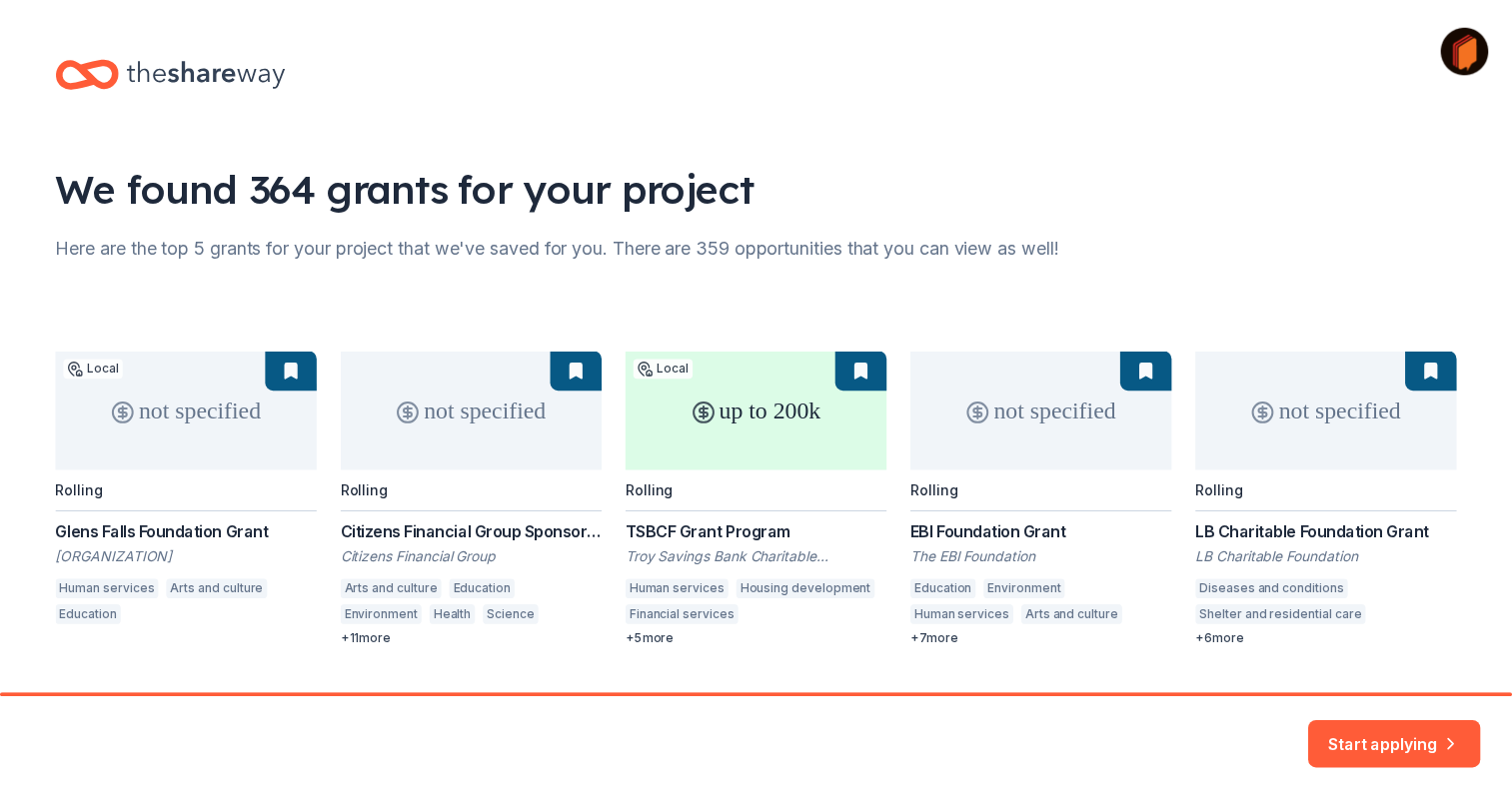 scroll, scrollTop: 49, scrollLeft: 0, axis: vertical 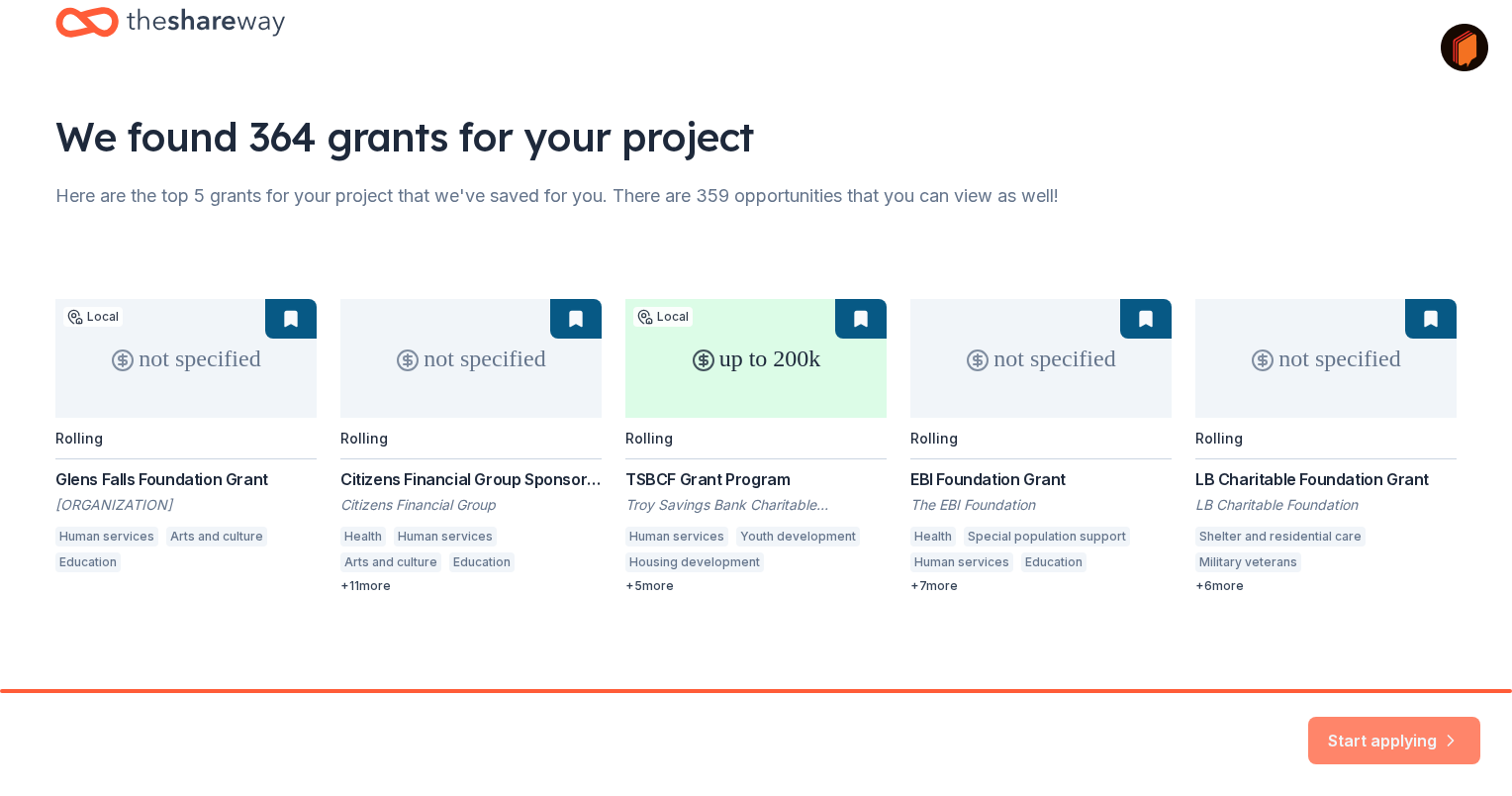 click on "Start applying" at bounding box center [1394, 729] 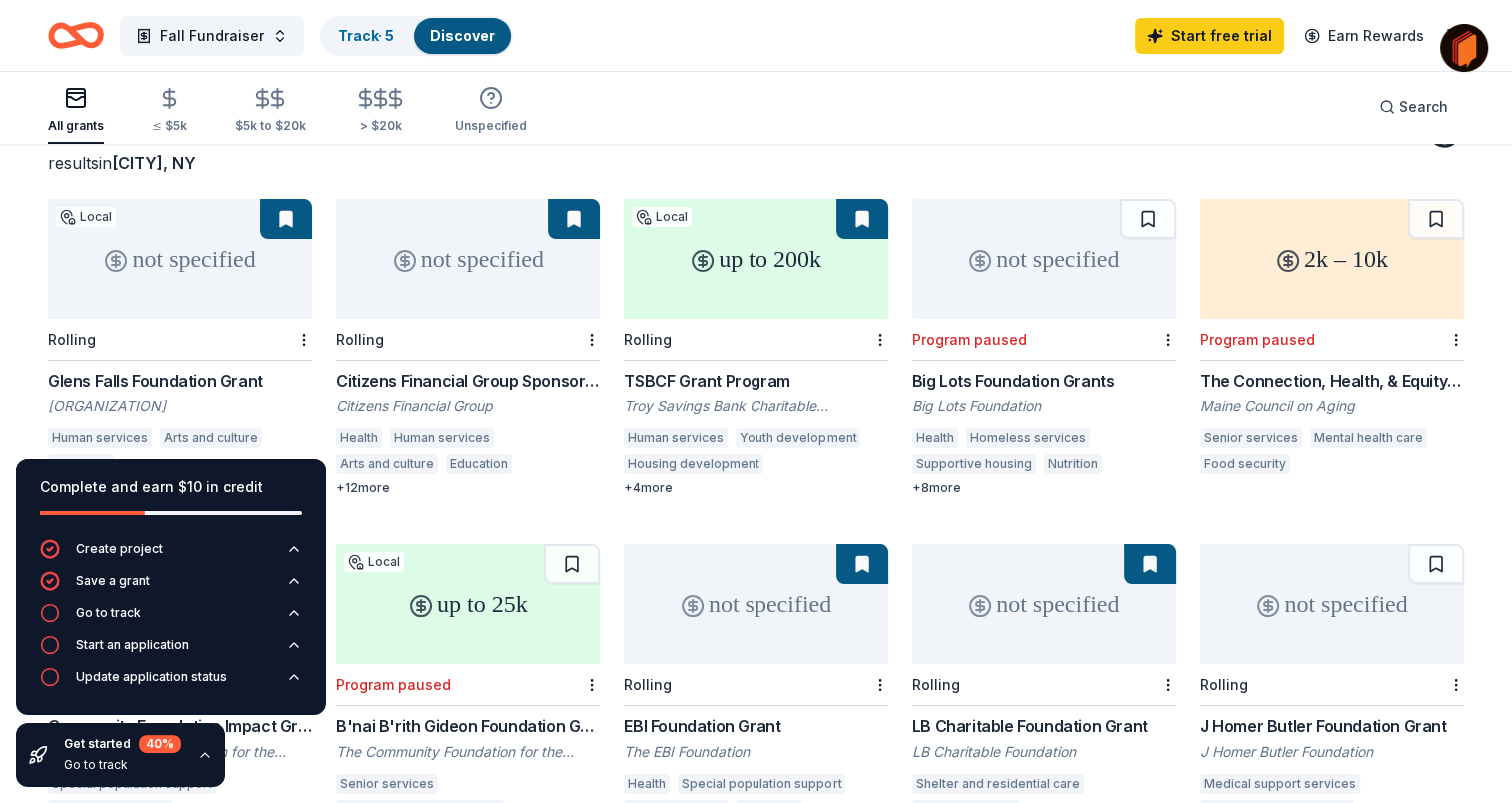 scroll, scrollTop: 123, scrollLeft: 0, axis: vertical 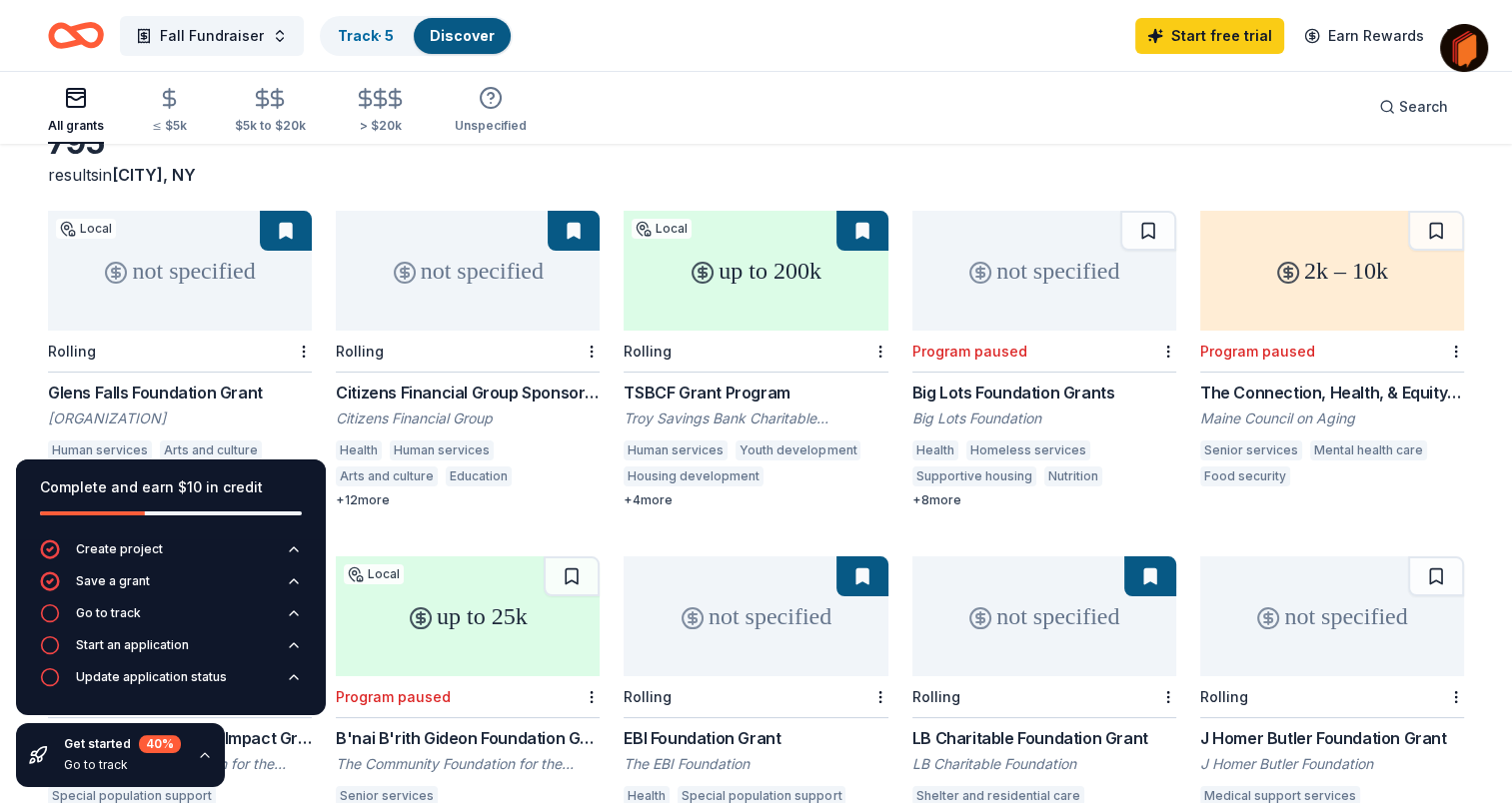 click 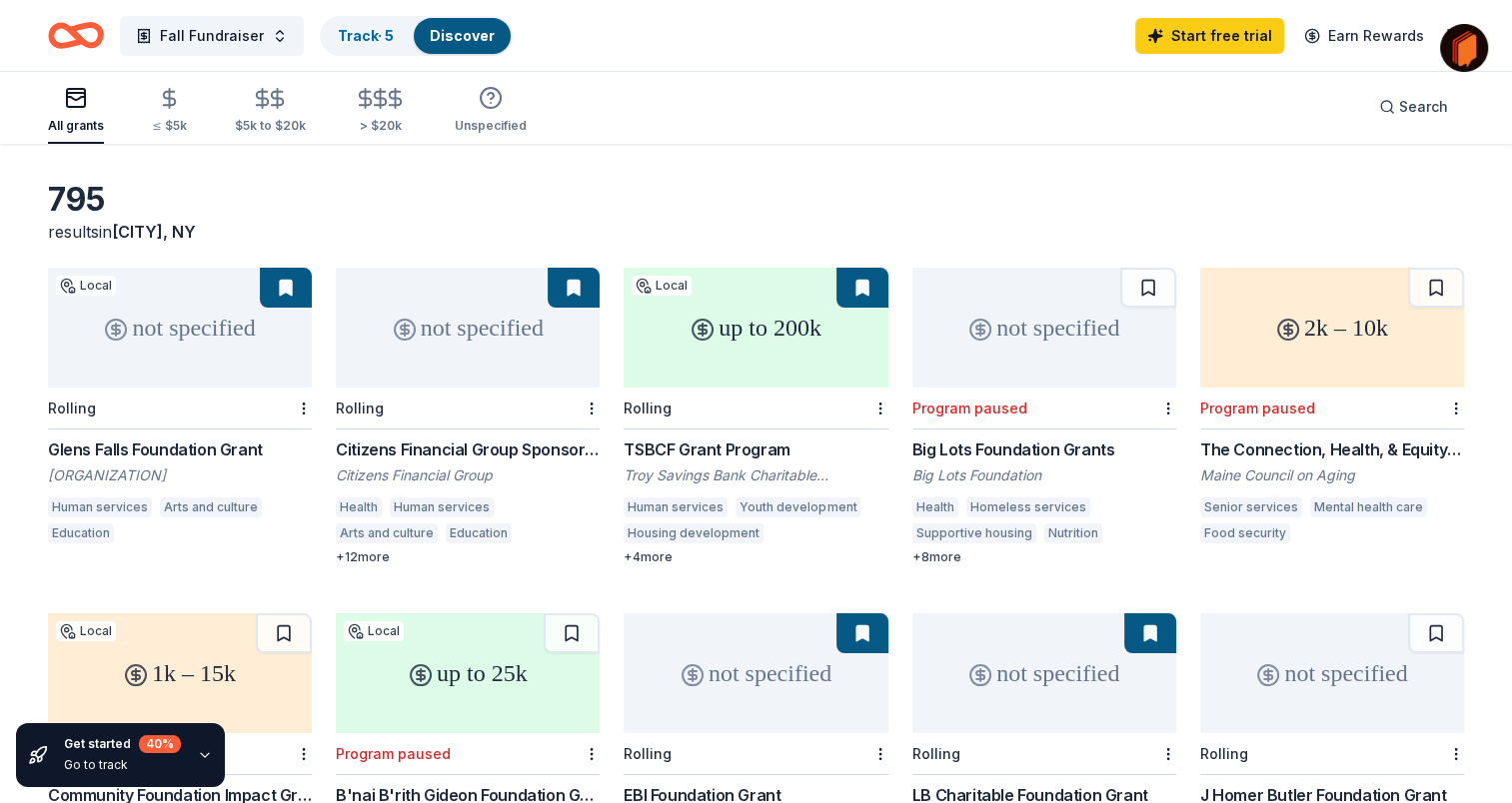 scroll, scrollTop: 72, scrollLeft: 0, axis: vertical 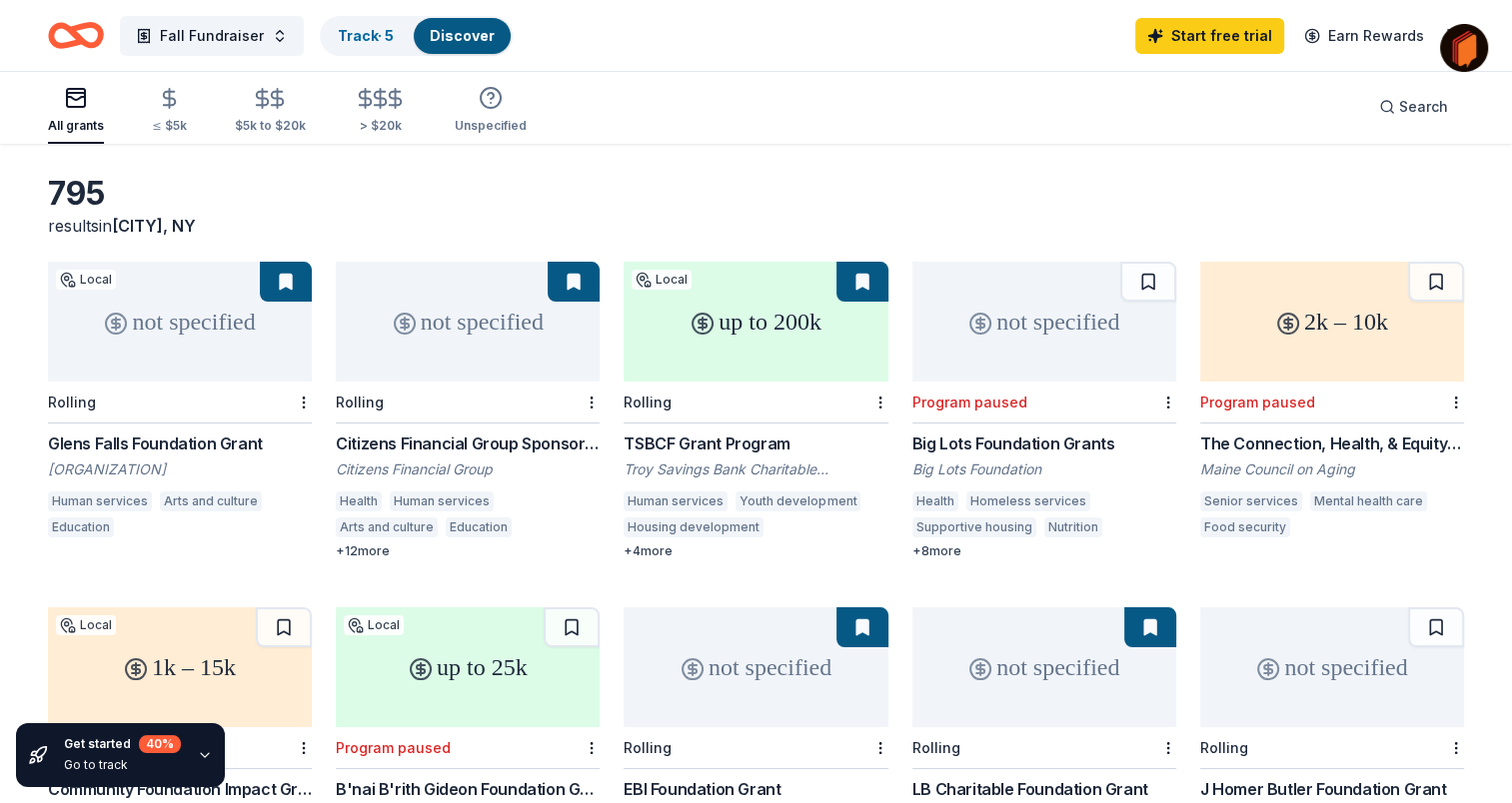click on "not specified" at bounding box center (180, 322) 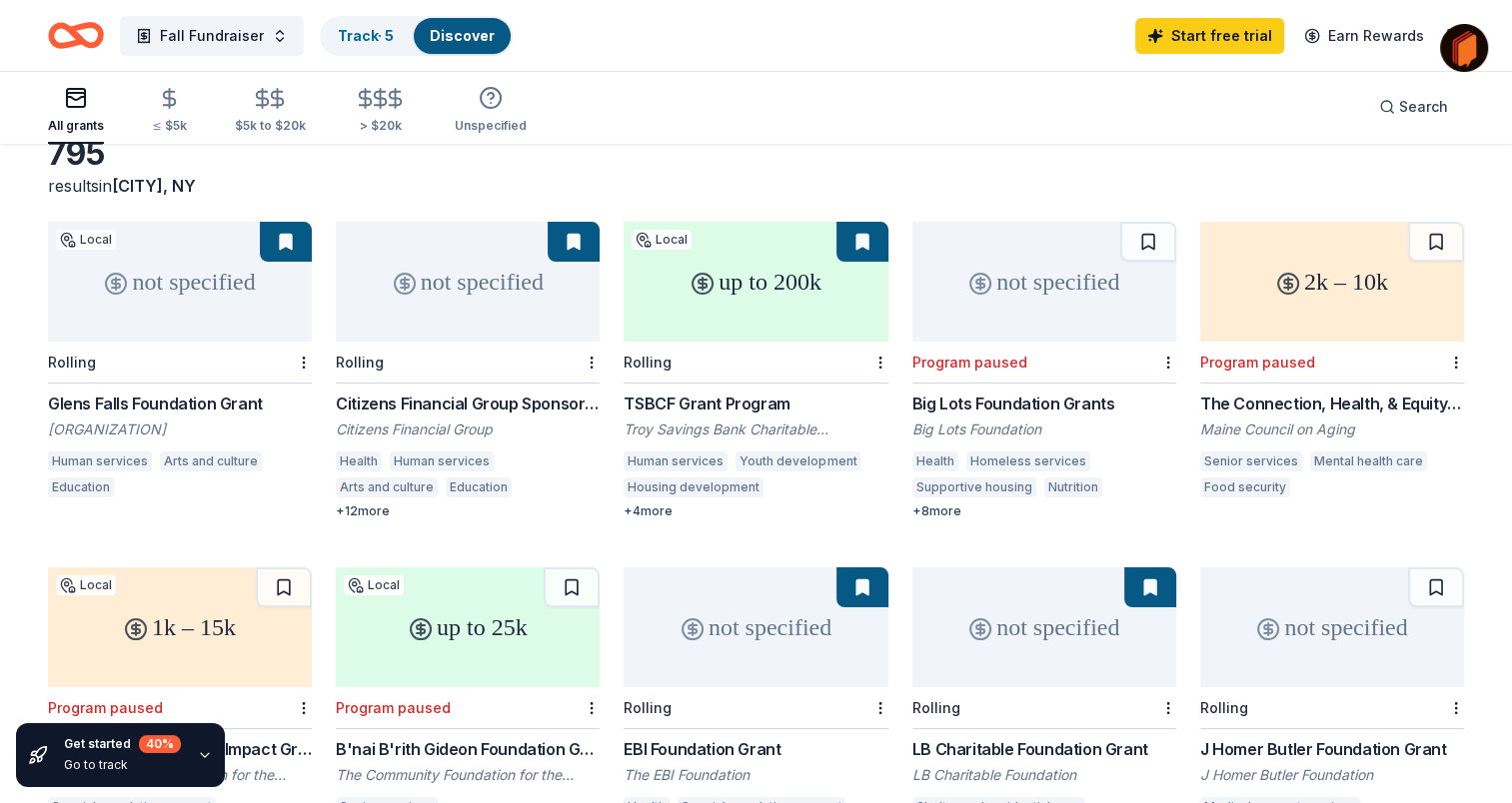 scroll, scrollTop: 112, scrollLeft: 0, axis: vertical 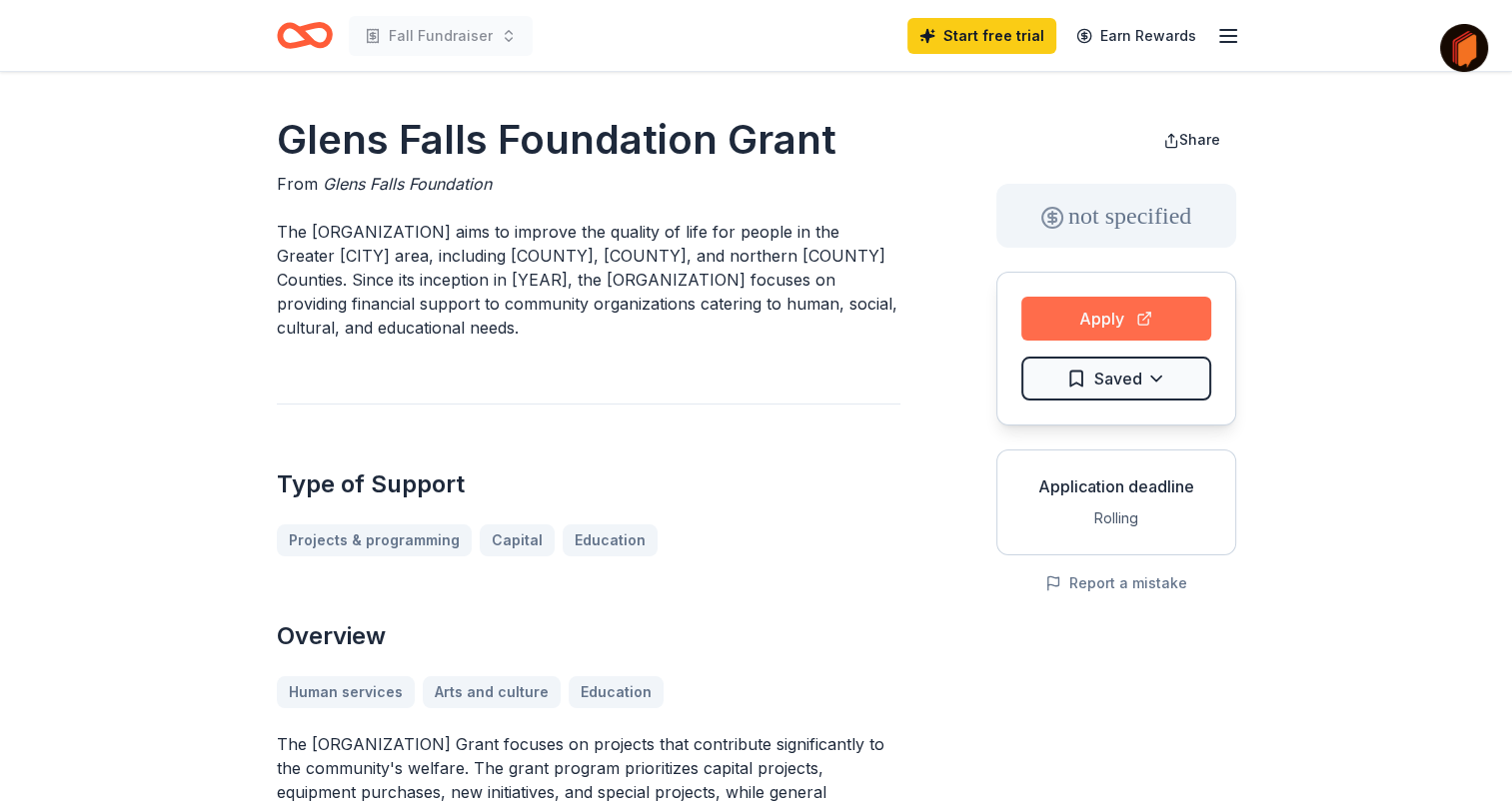 click on "Apply" at bounding box center (1116, 319) 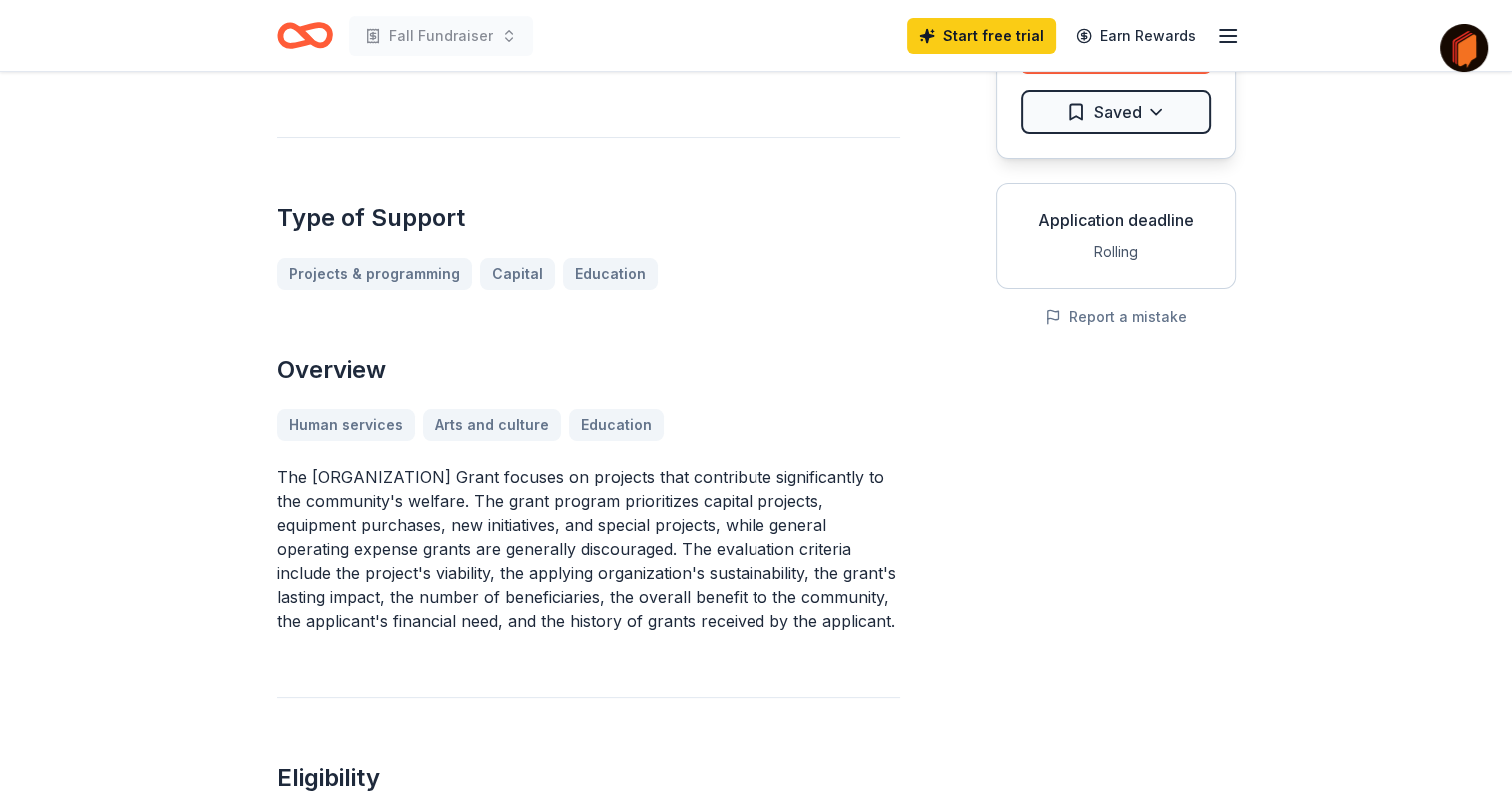scroll, scrollTop: 0, scrollLeft: 0, axis: both 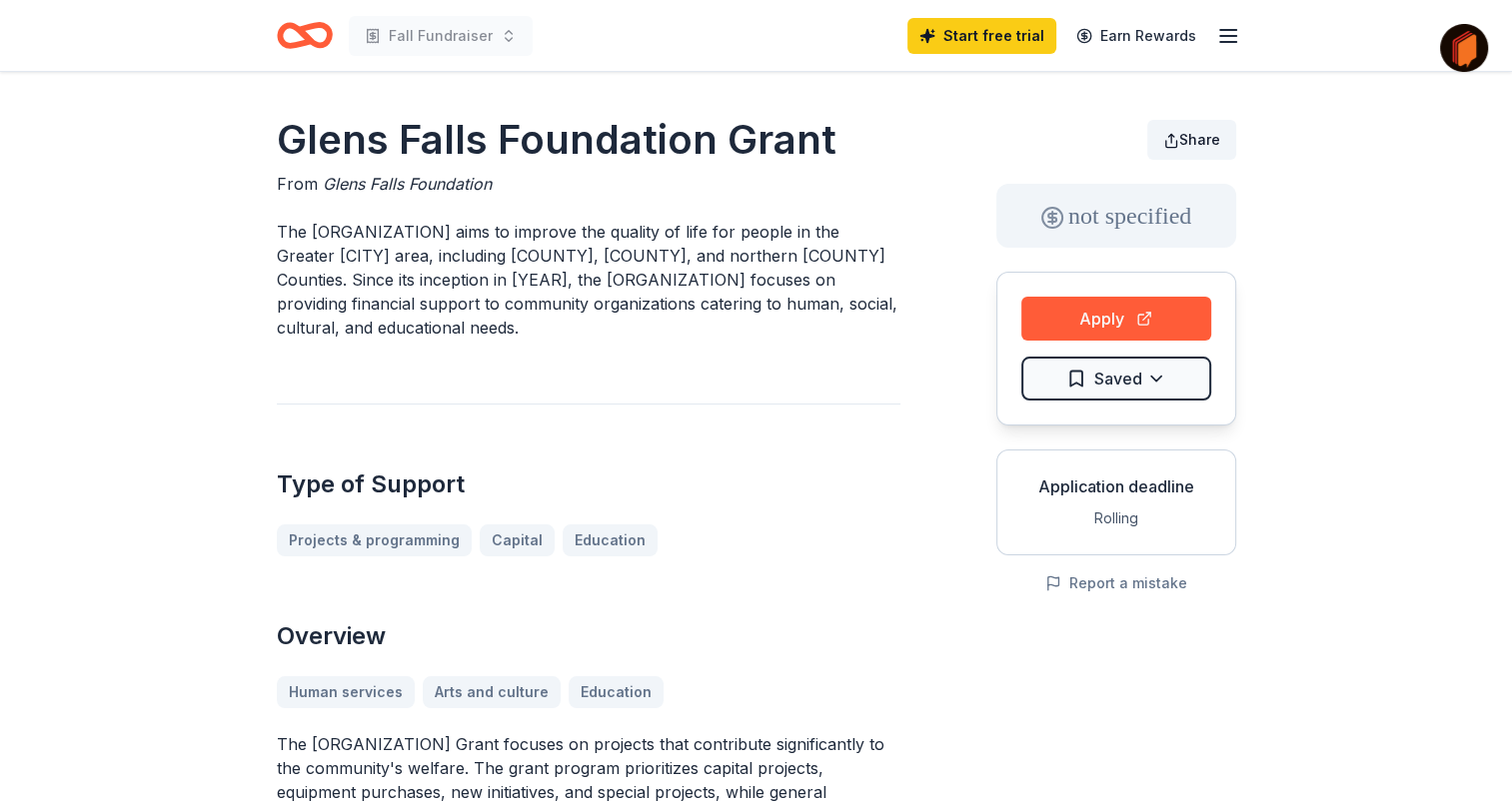 click on "Share" at bounding box center (1199, 139) 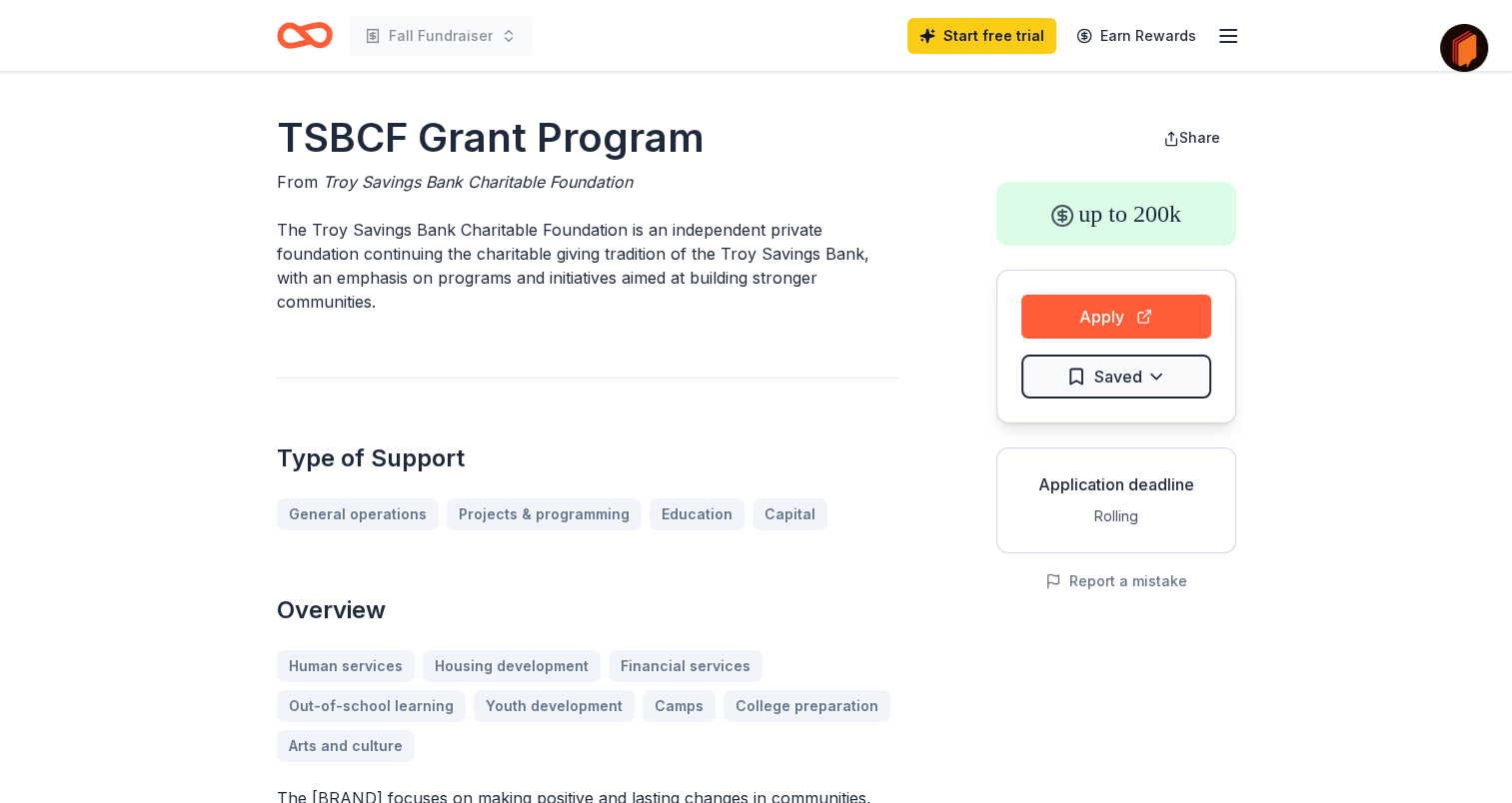 scroll, scrollTop: 0, scrollLeft: 0, axis: both 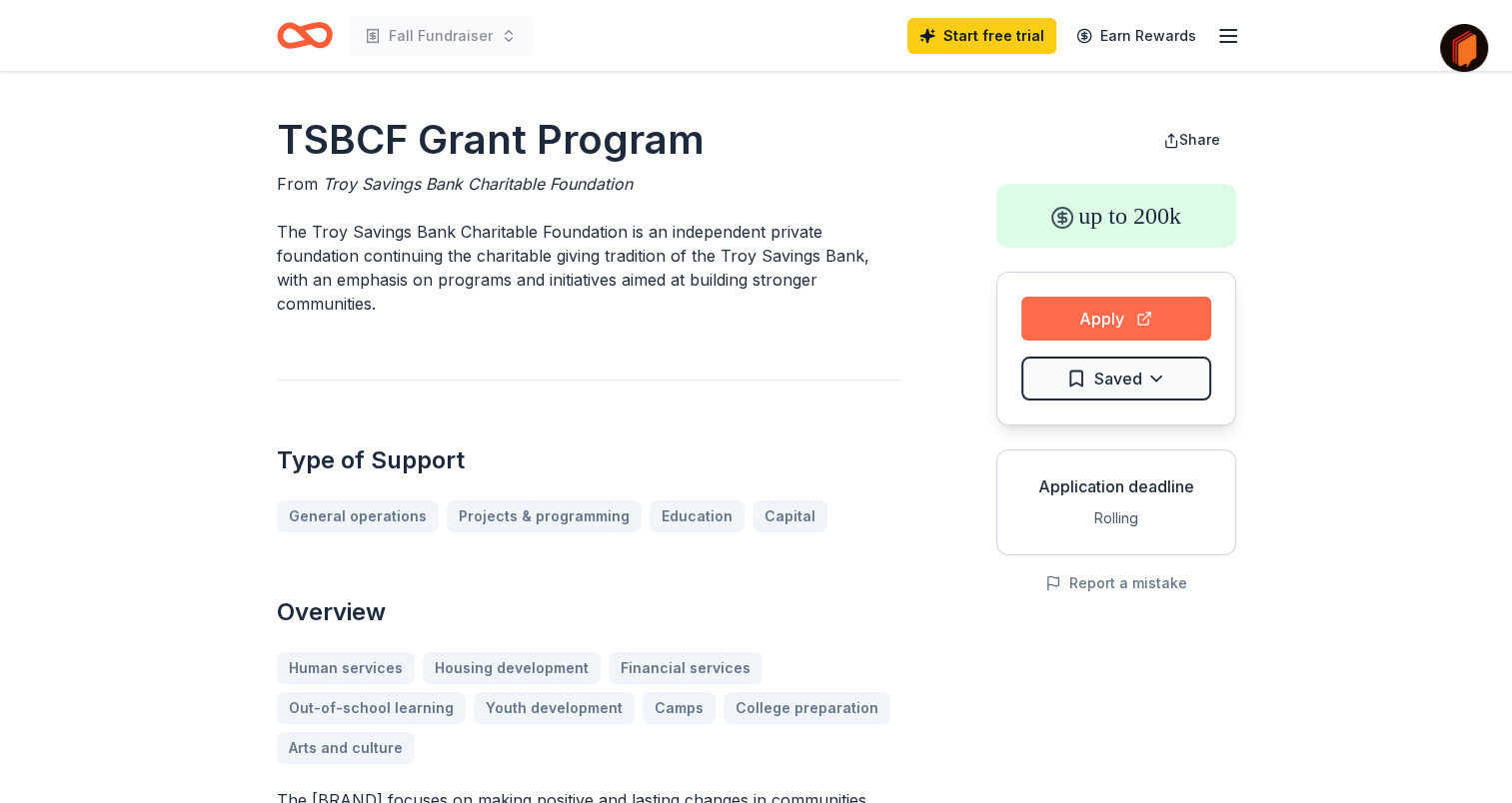 click on "Apply" at bounding box center [1116, 319] 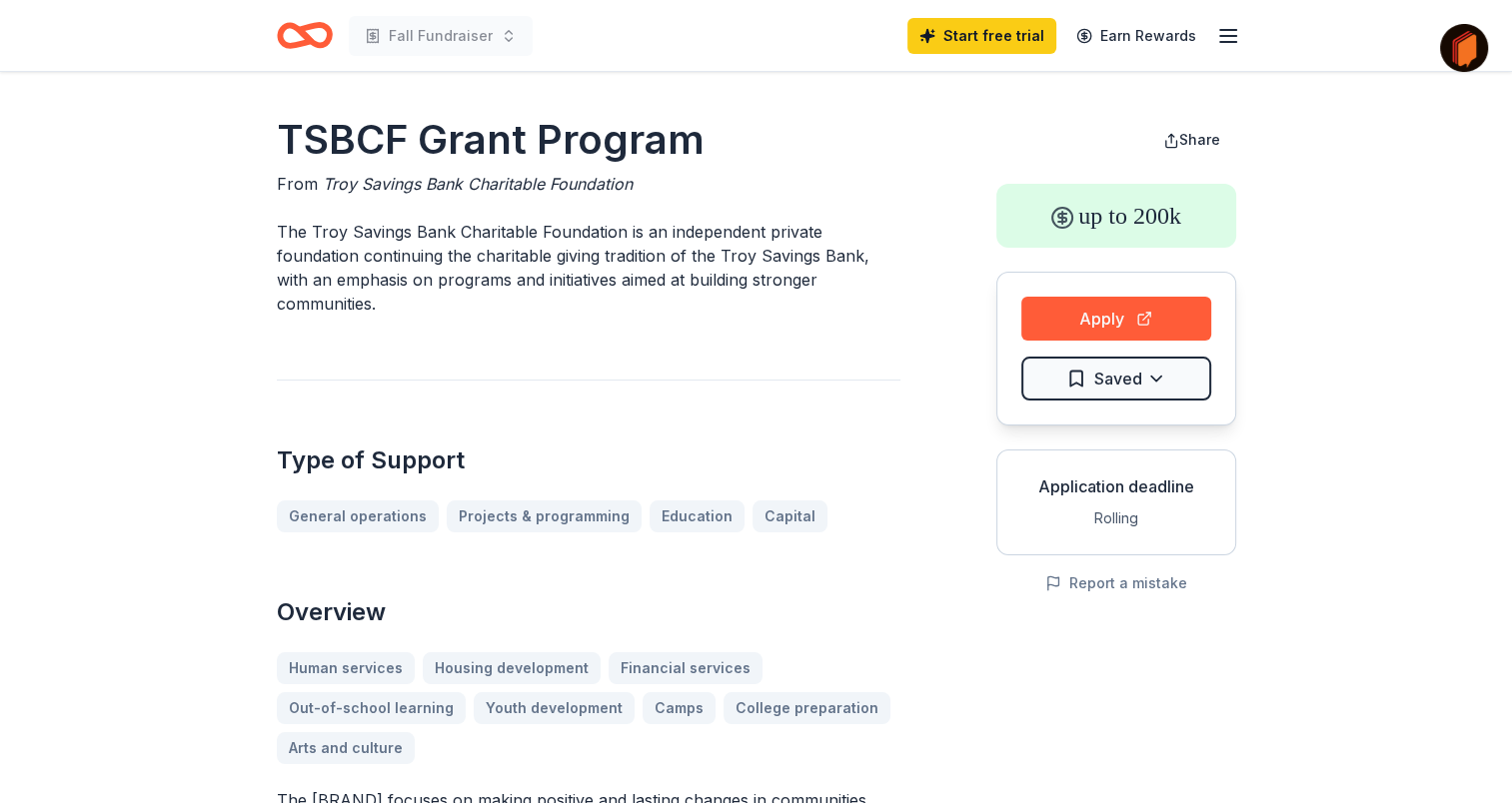 click on "Application deadline" at bounding box center [1116, 486] 